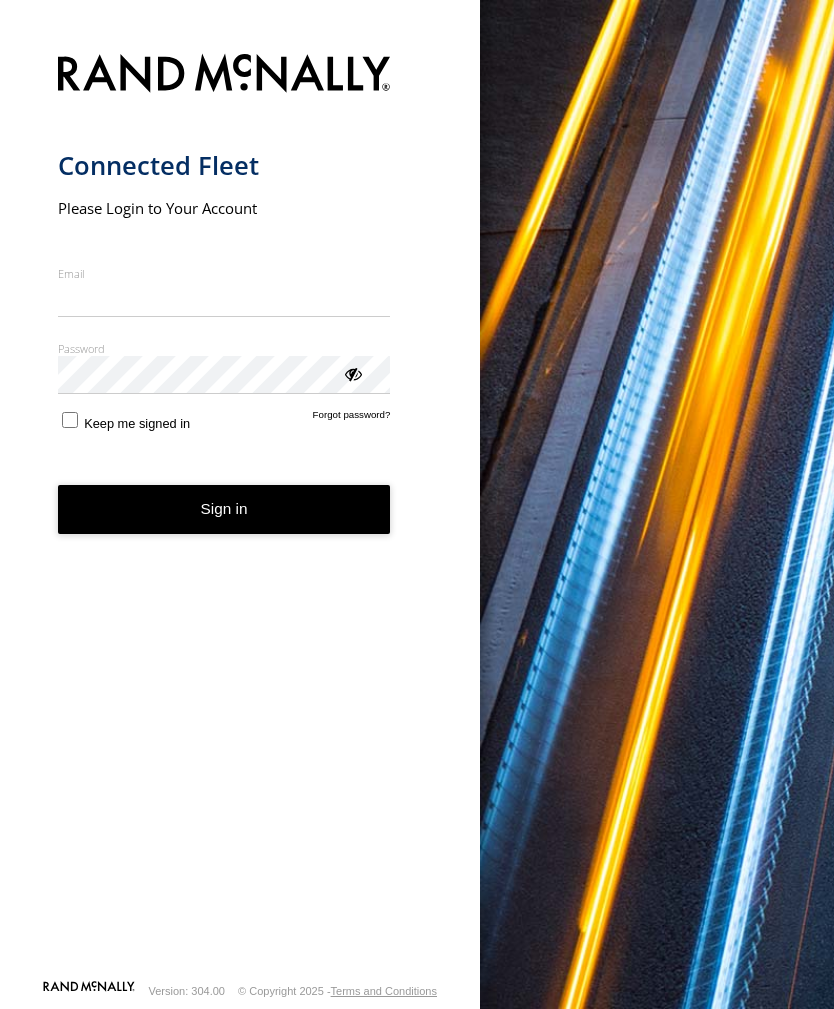 scroll, scrollTop: 0, scrollLeft: 0, axis: both 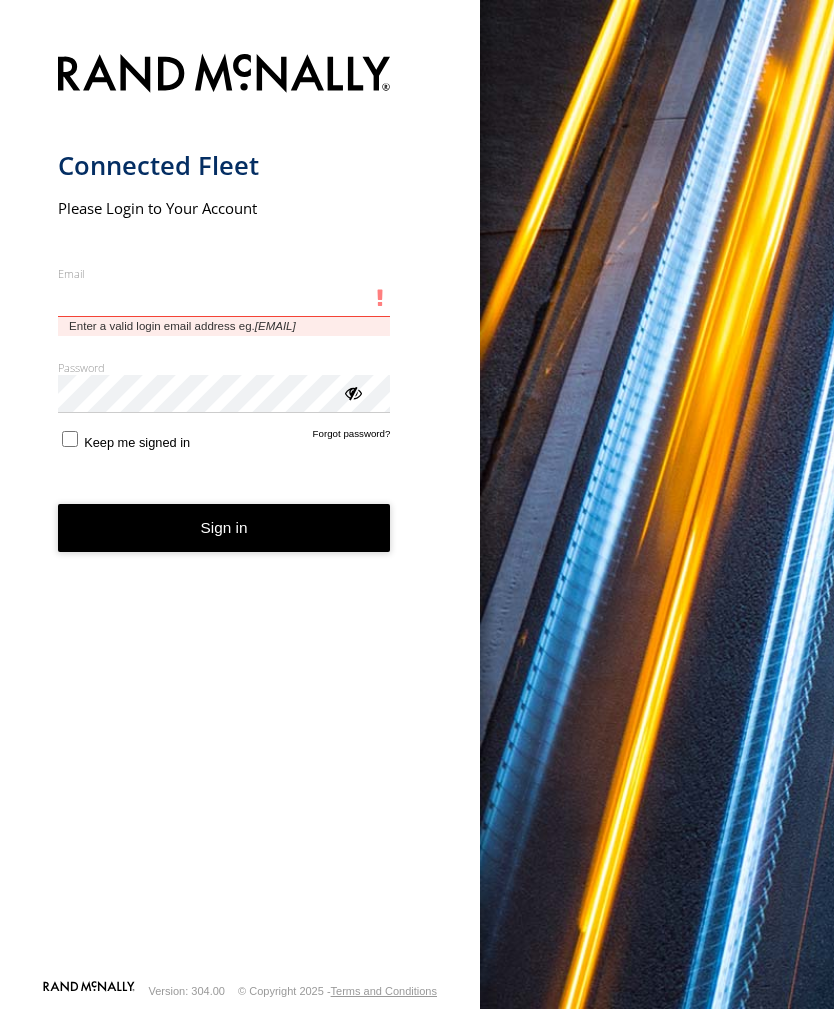 type on "**********" 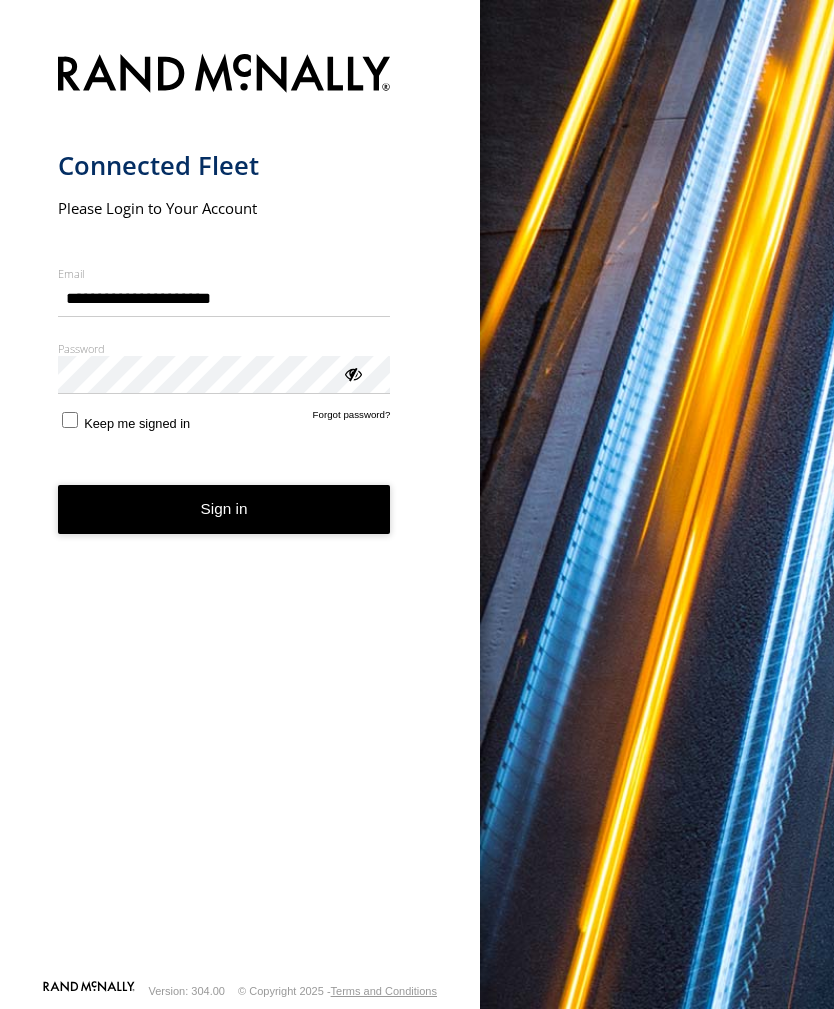 click on "Sign in" at bounding box center [224, 509] 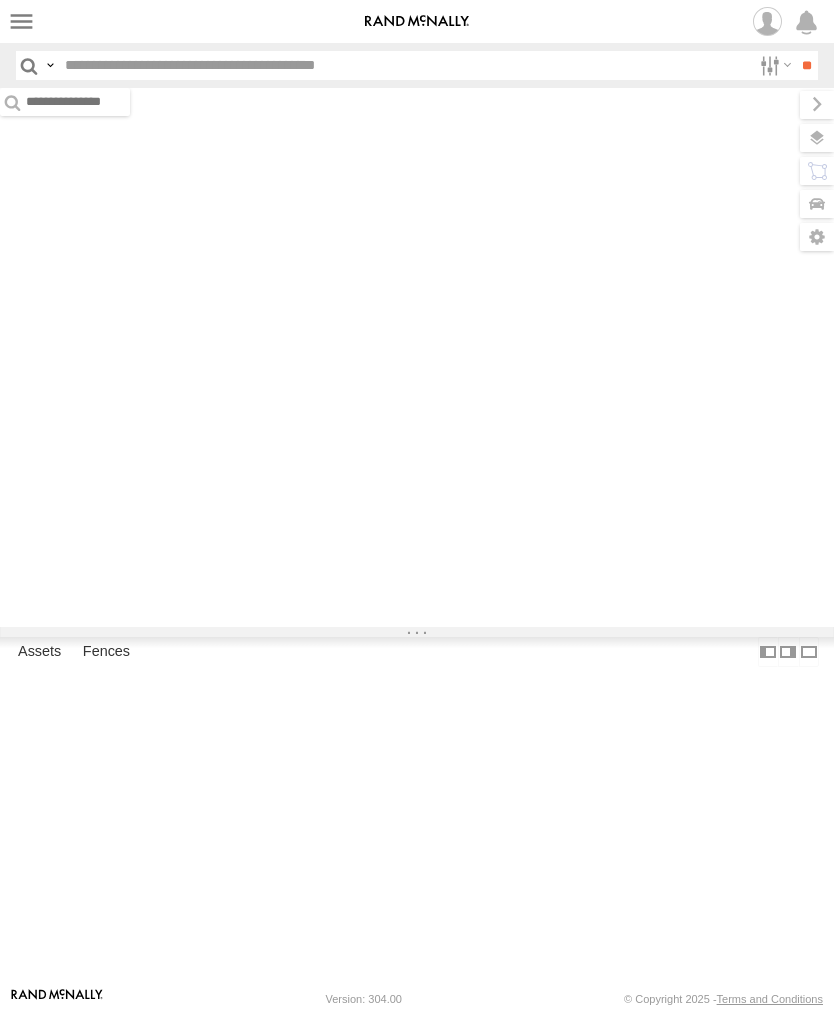 scroll, scrollTop: 0, scrollLeft: 0, axis: both 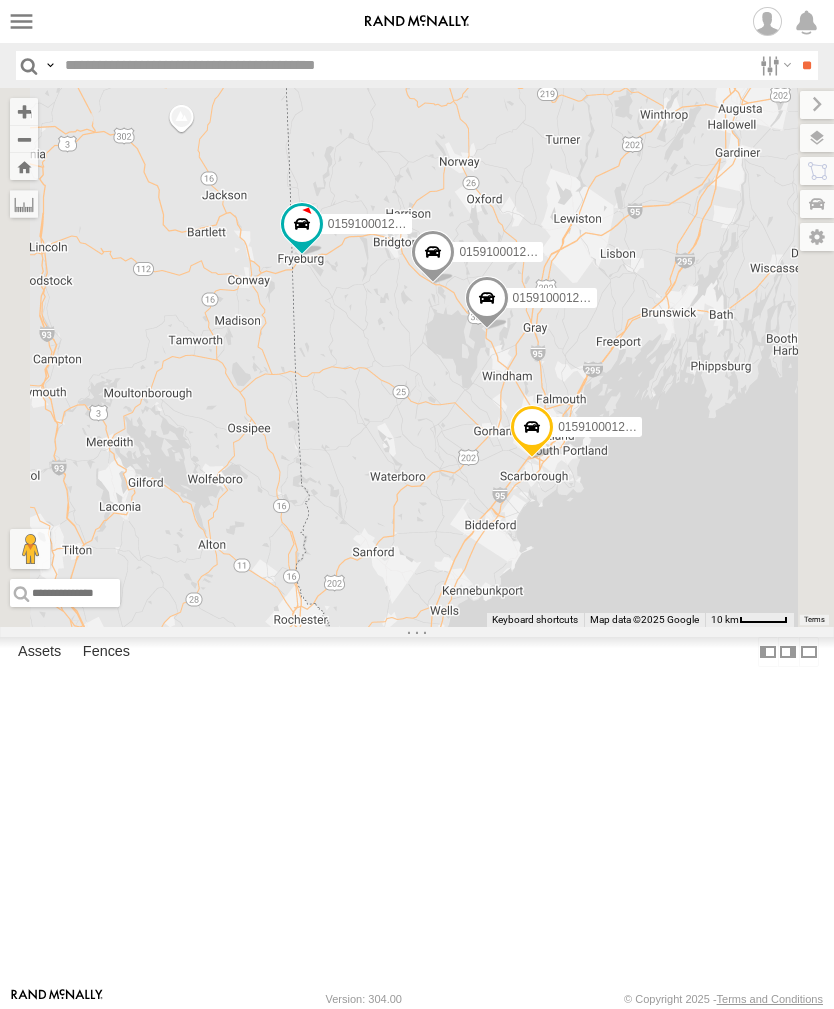 click at bounding box center (21, 21) 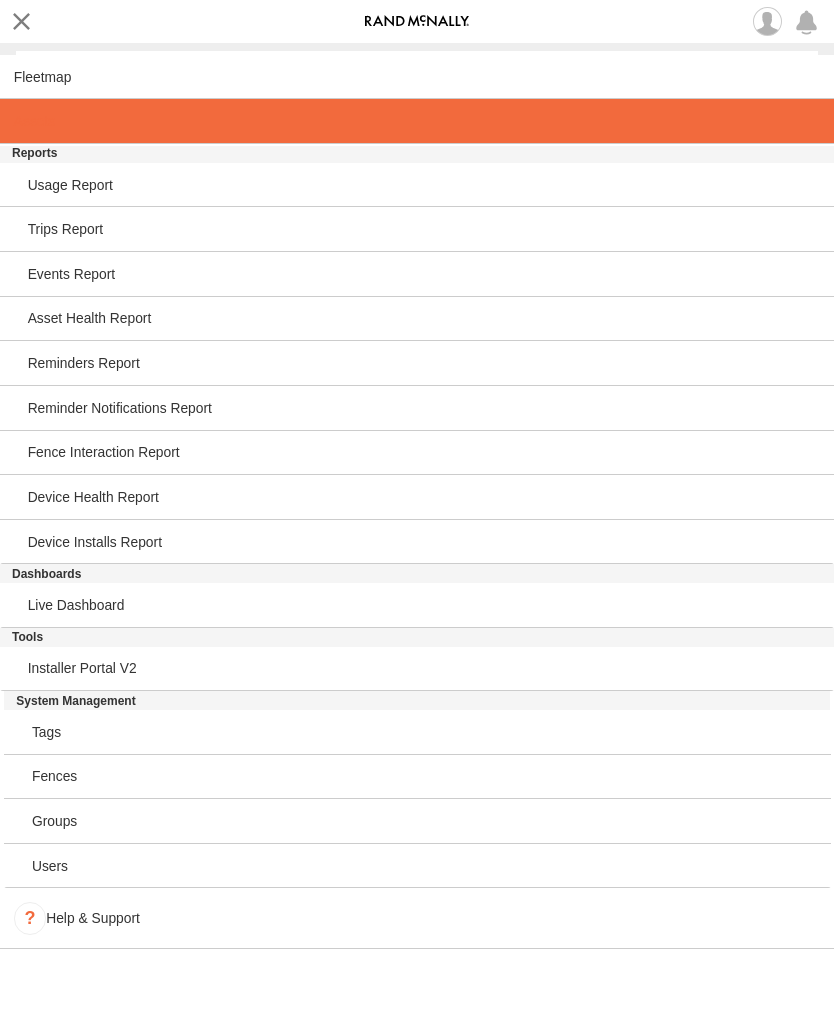 click at bounding box center (34, 121) 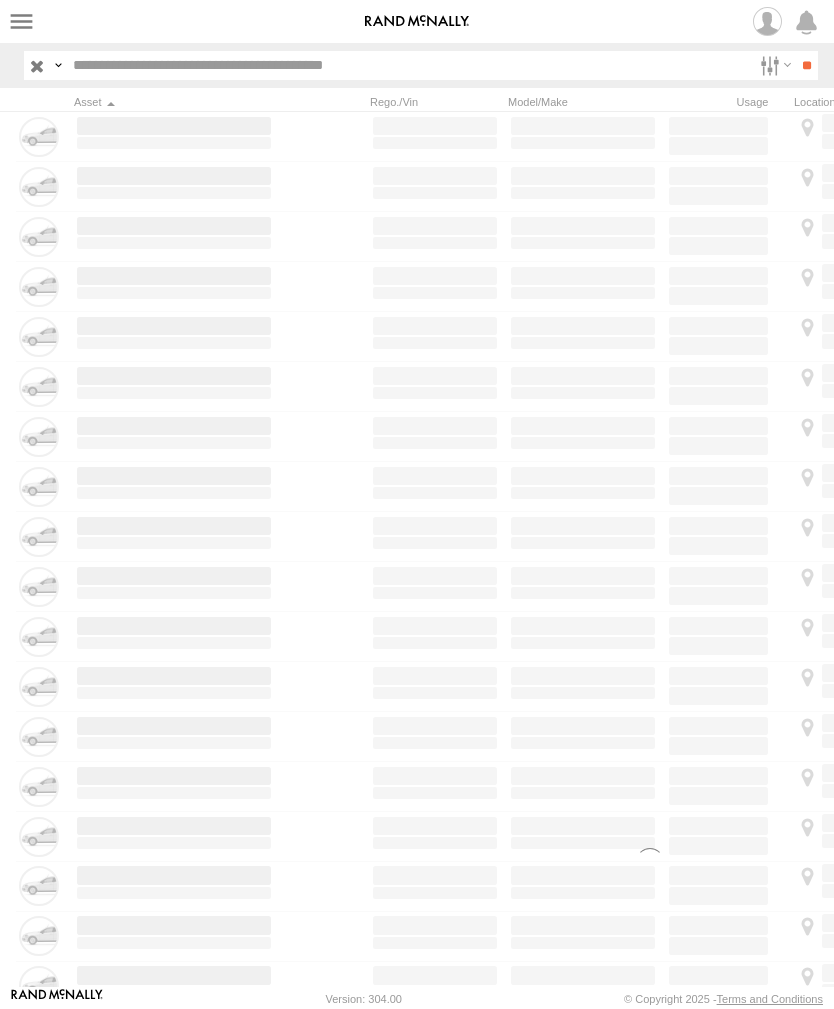 scroll, scrollTop: 0, scrollLeft: 0, axis: both 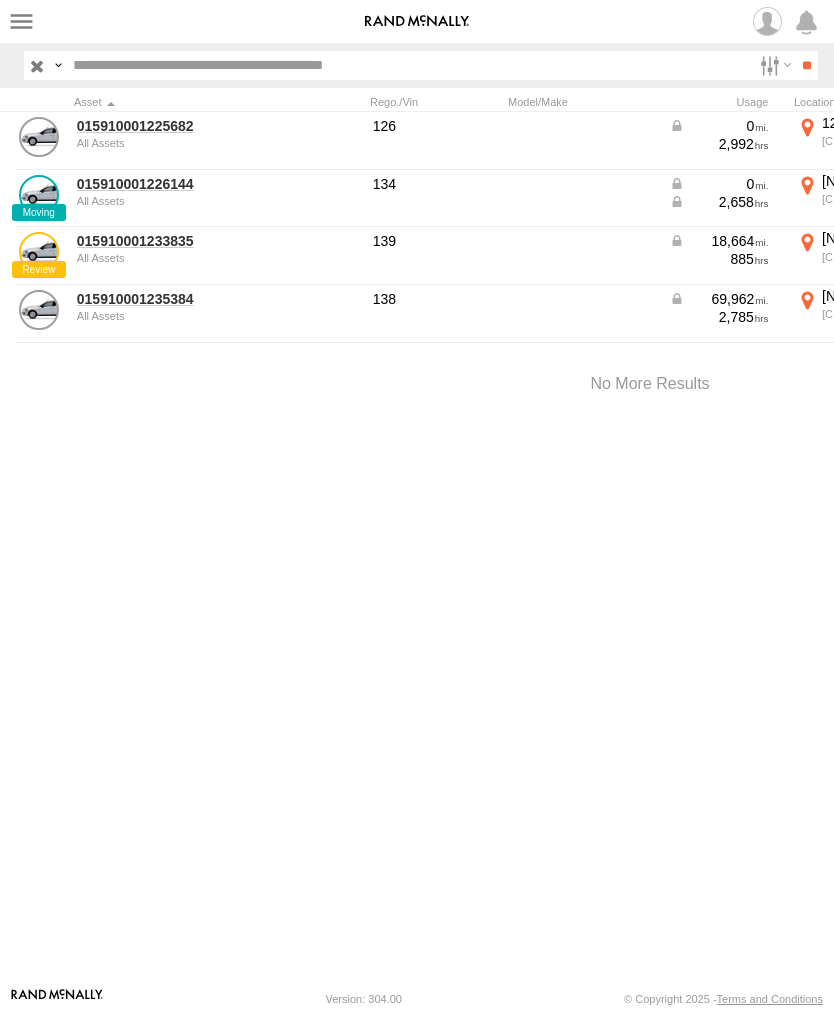 click on "015910001225682" at bounding box center [174, 126] 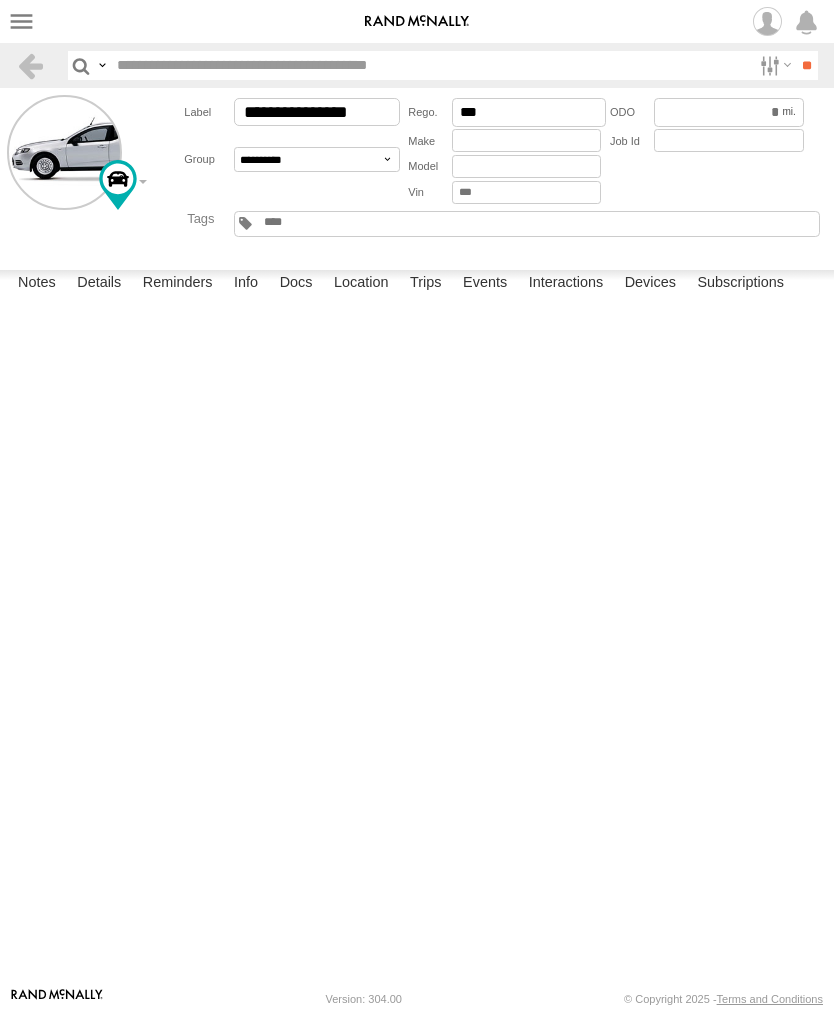 scroll, scrollTop: 0, scrollLeft: 0, axis: both 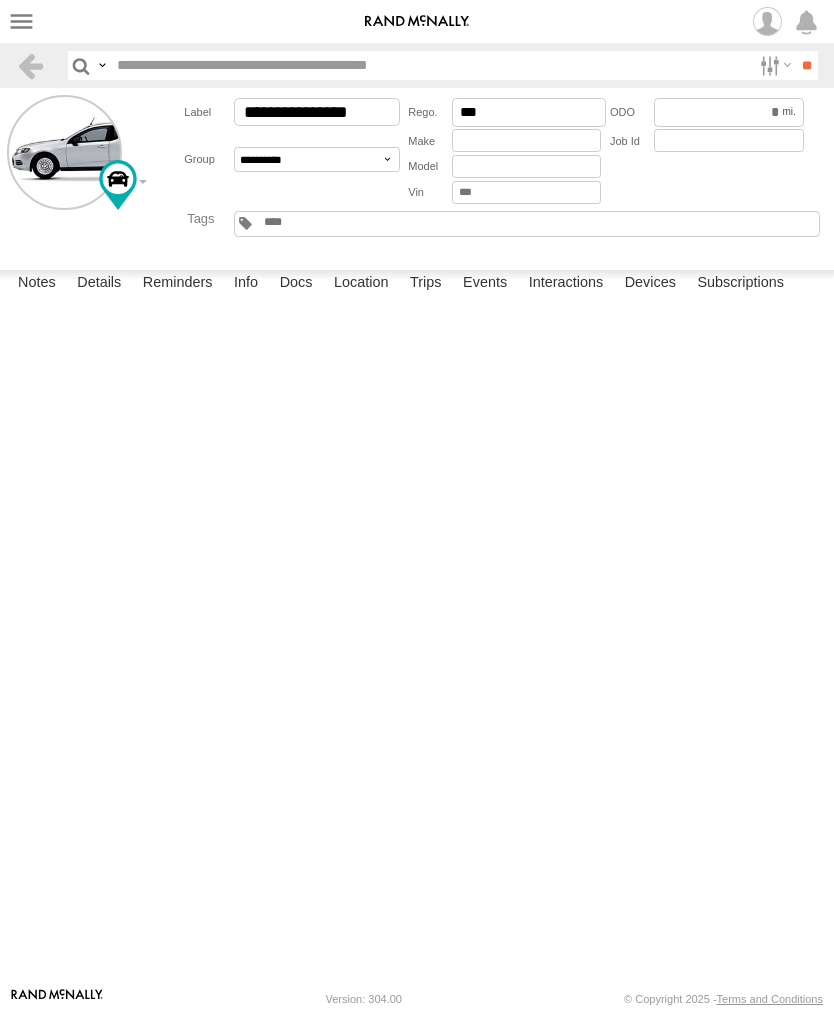 click on "Events" at bounding box center (485, 284) 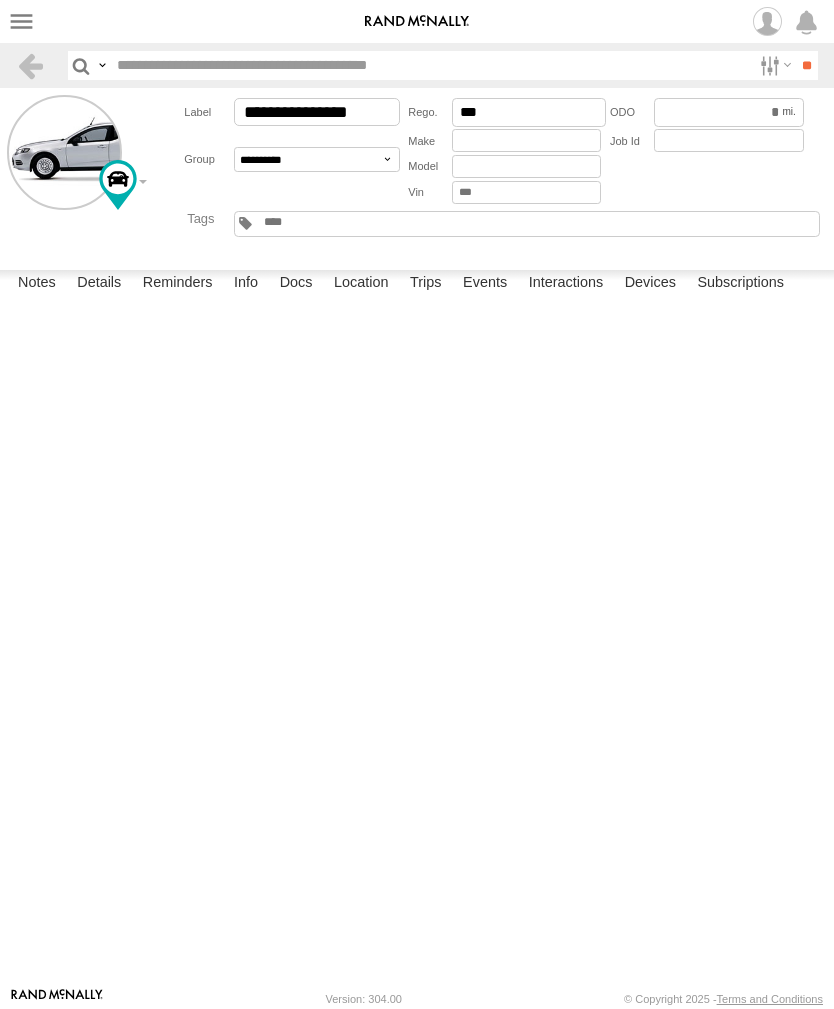 scroll, scrollTop: 0, scrollLeft: 0, axis: both 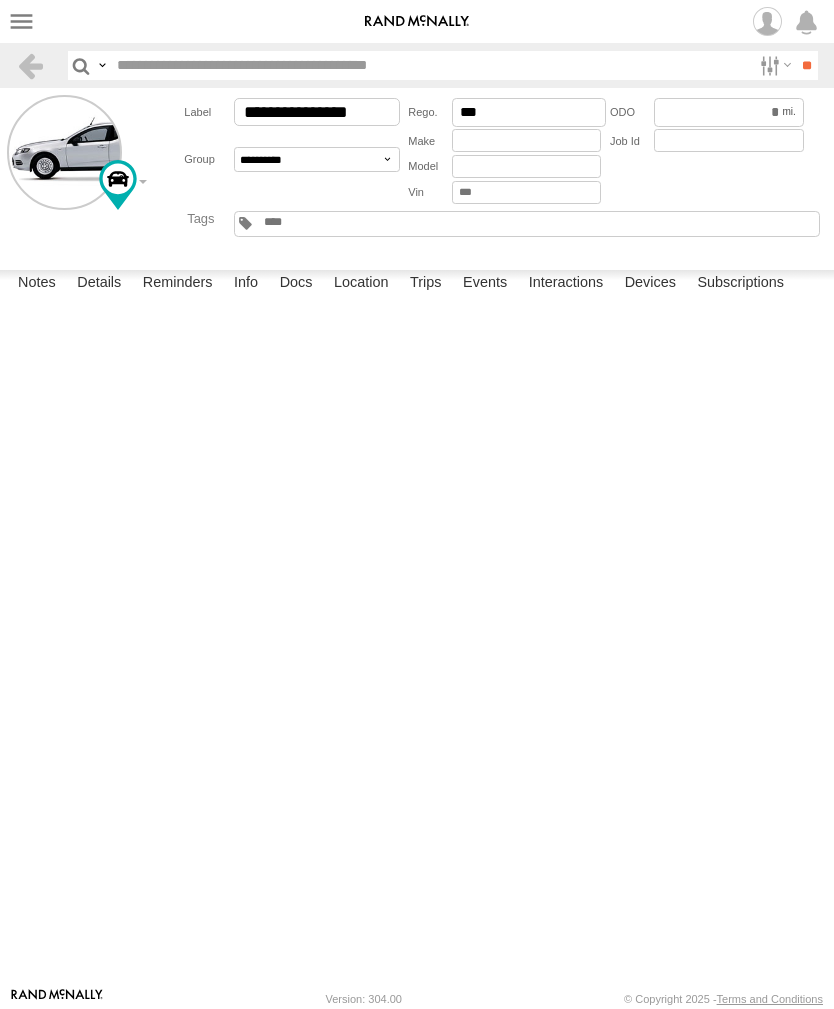click on "Events" at bounding box center [485, 284] 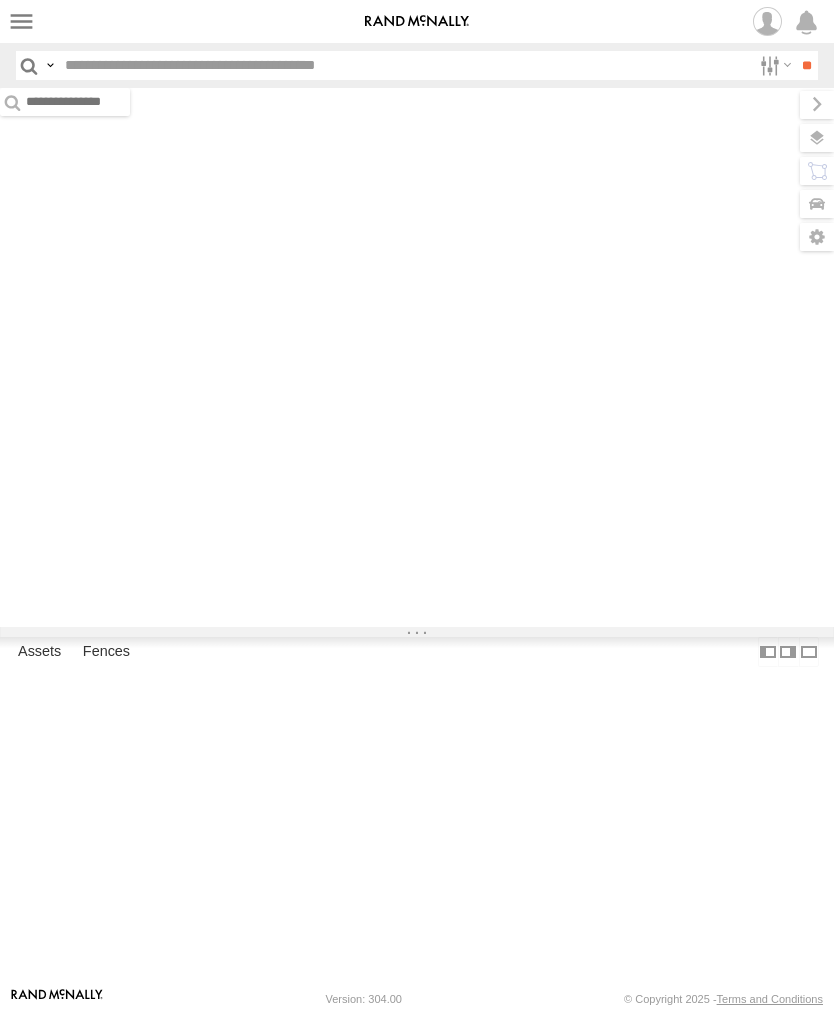 scroll, scrollTop: 0, scrollLeft: 0, axis: both 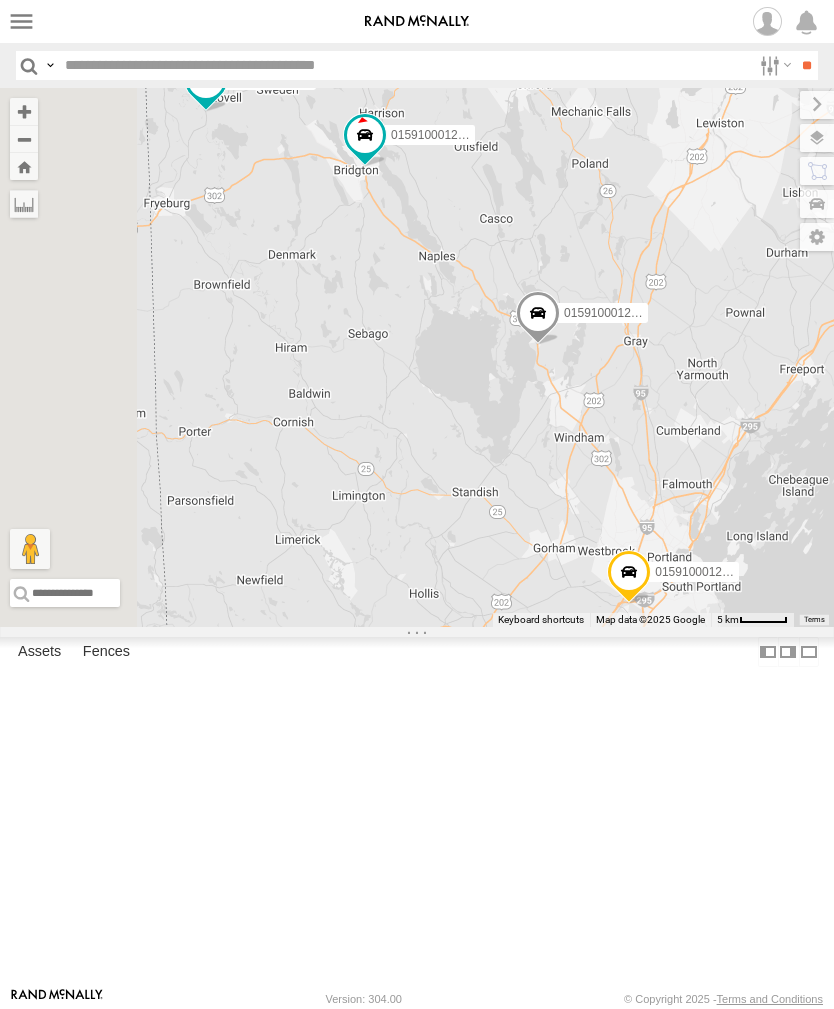 click at bounding box center (21, 21) 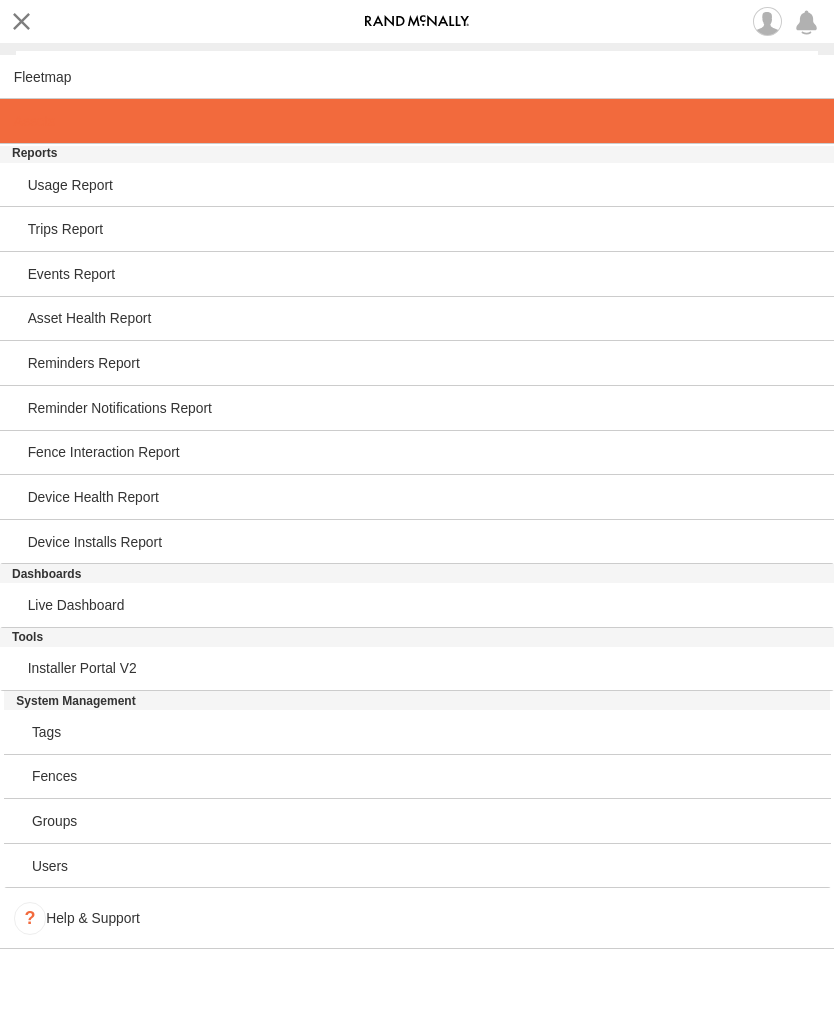 click at bounding box center [34, 121] 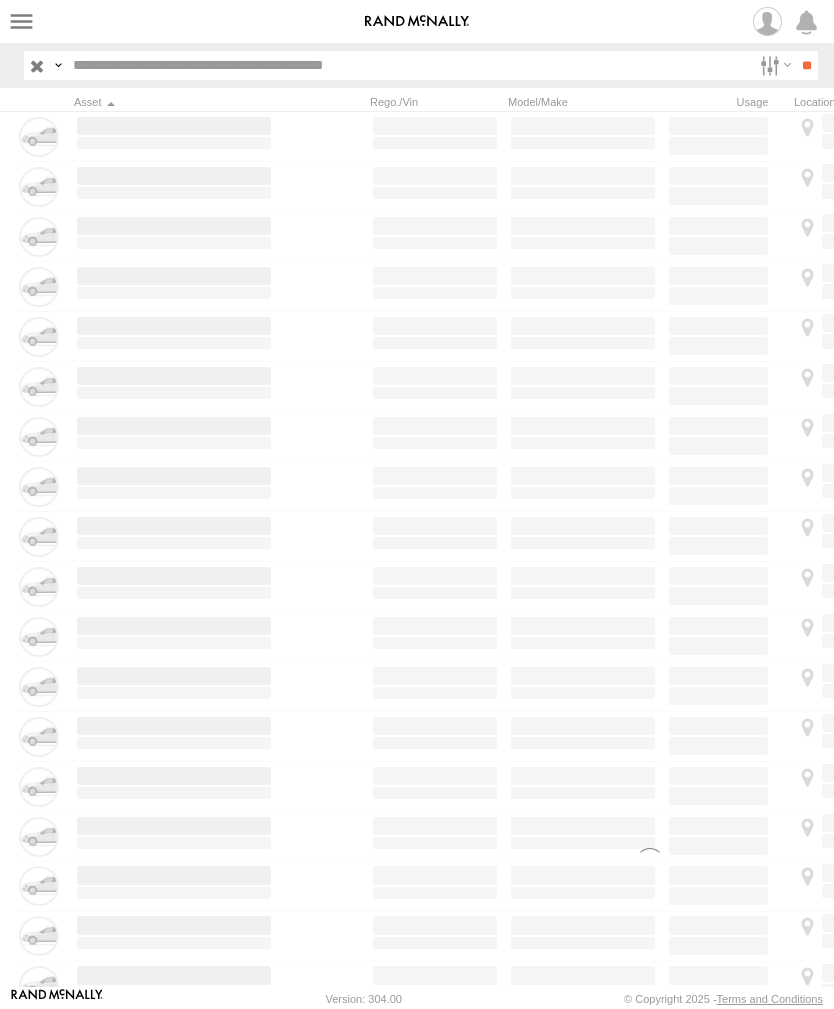 scroll, scrollTop: 0, scrollLeft: 0, axis: both 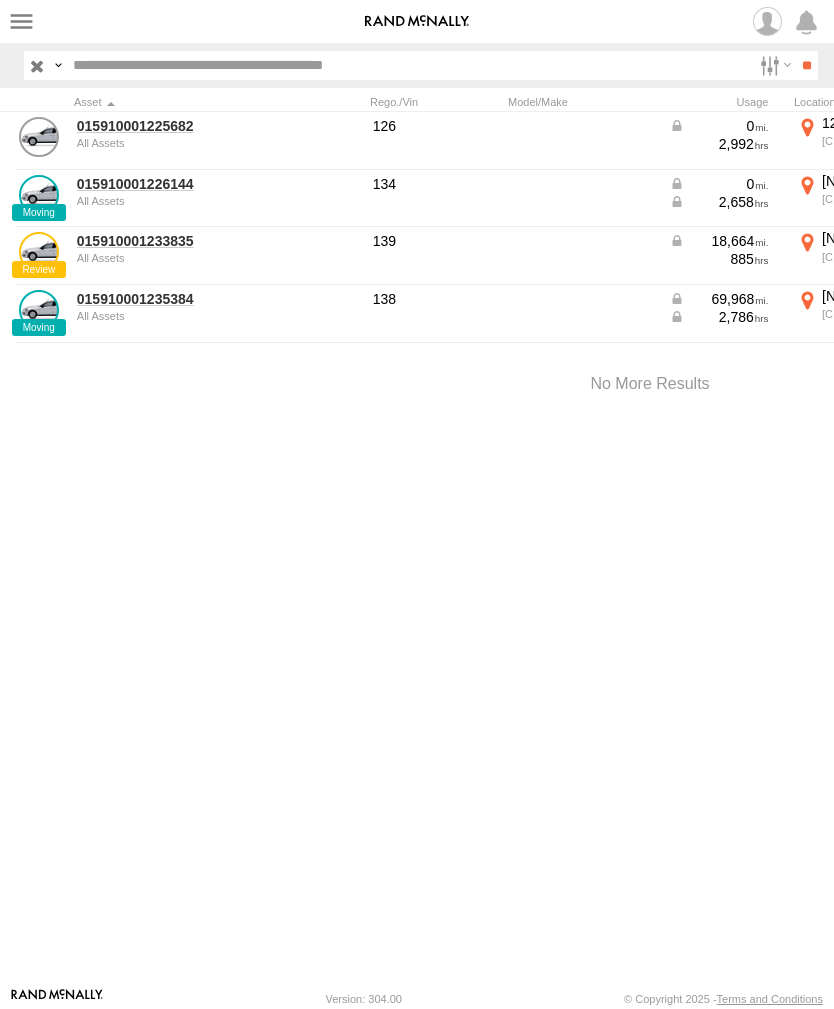 click on "015910001225682" at bounding box center (174, 126) 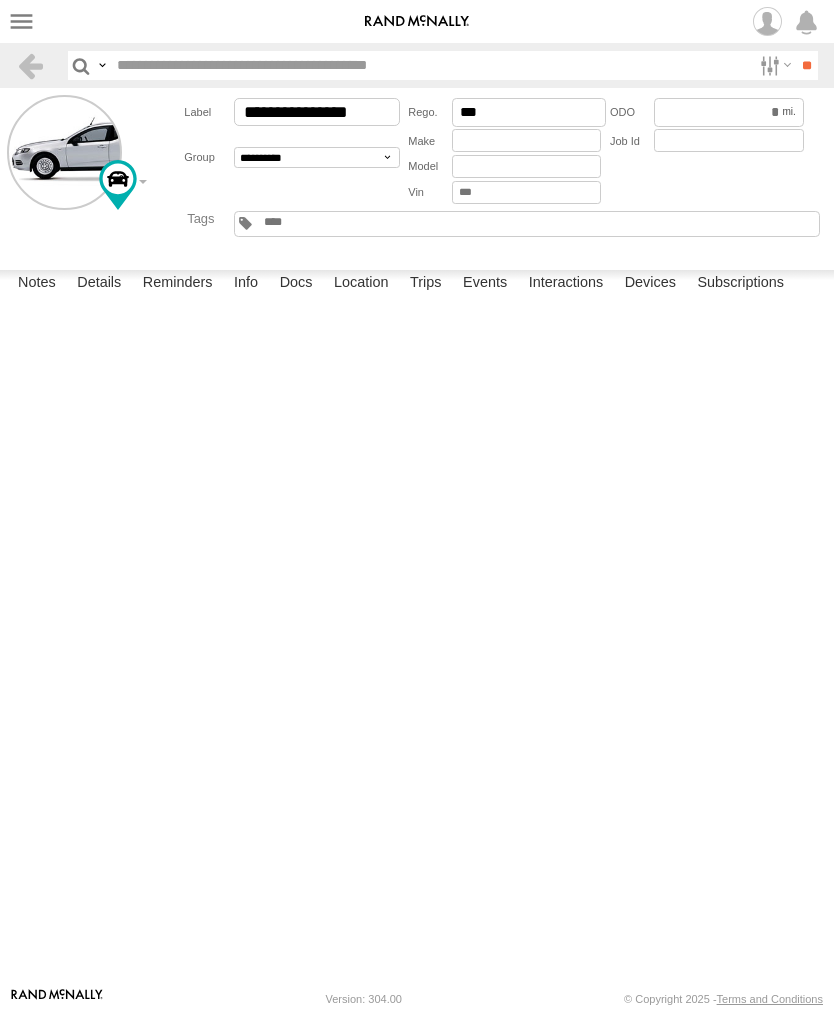 click on "Events" at bounding box center [485, 284] 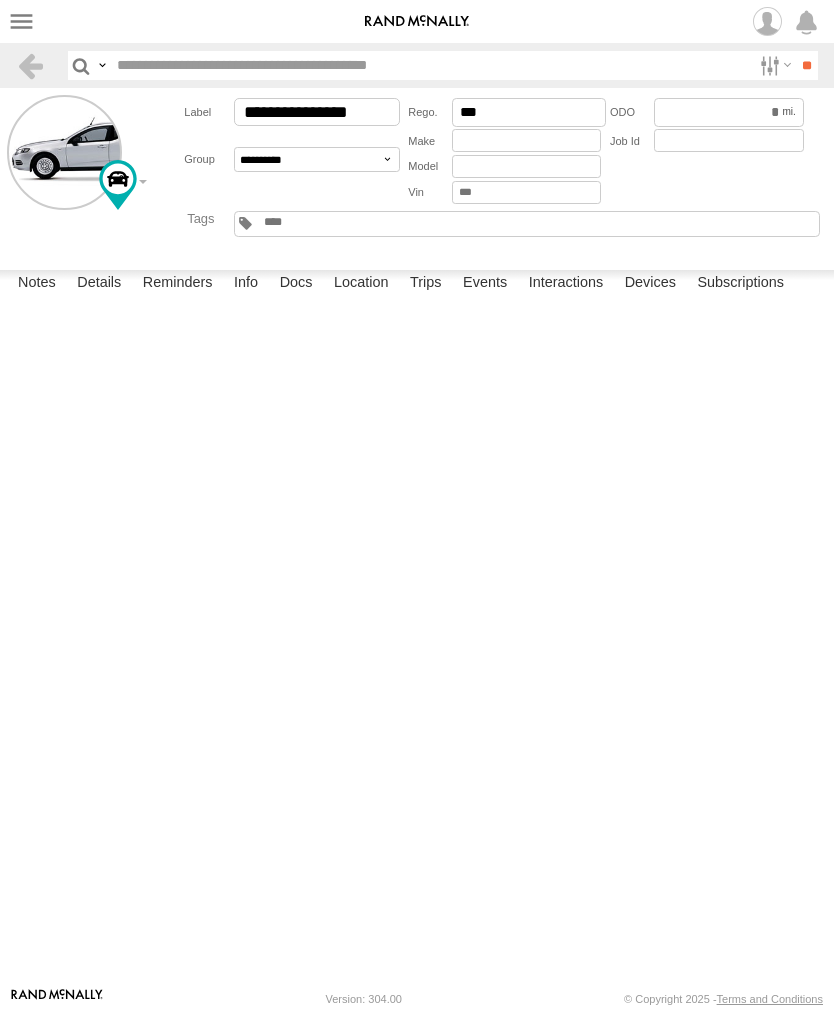 click at bounding box center [21, 21] 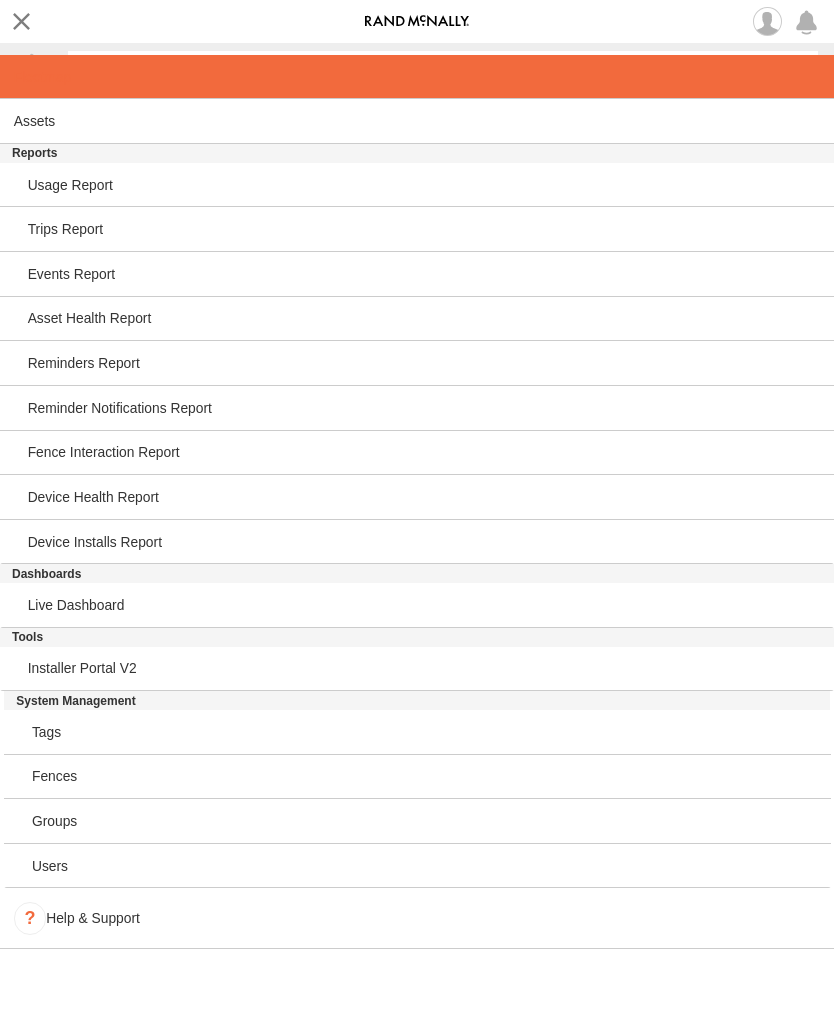 click at bounding box center (43, 77) 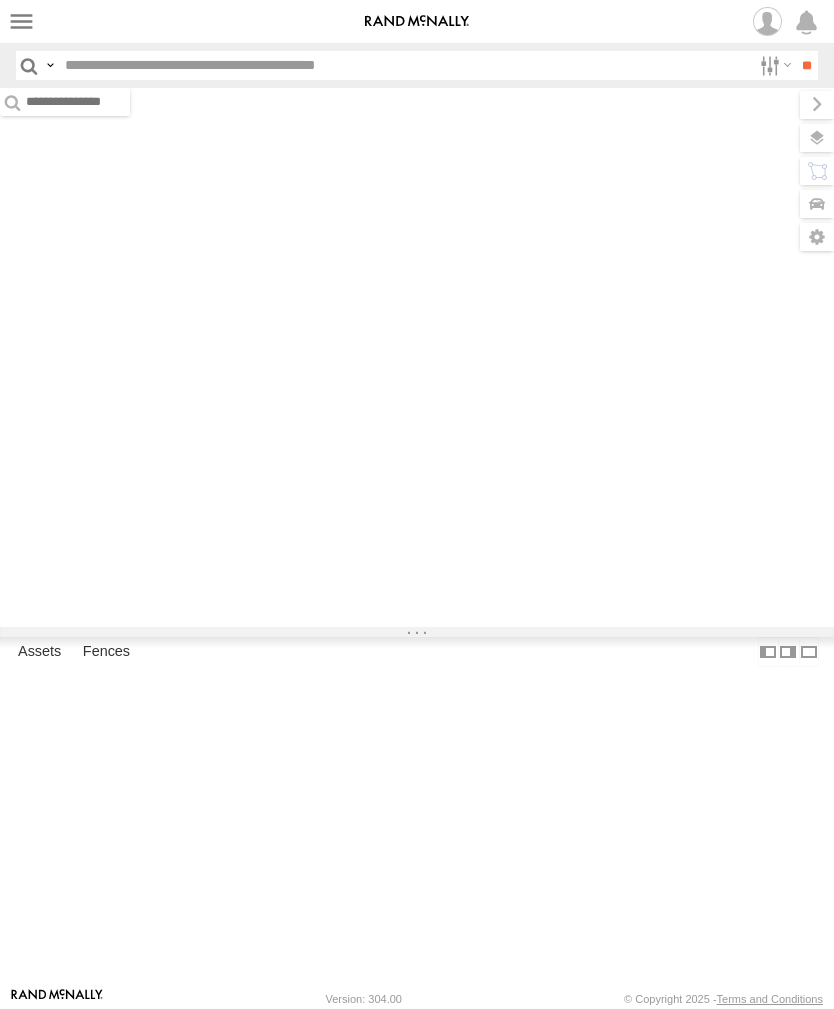 scroll, scrollTop: 0, scrollLeft: 0, axis: both 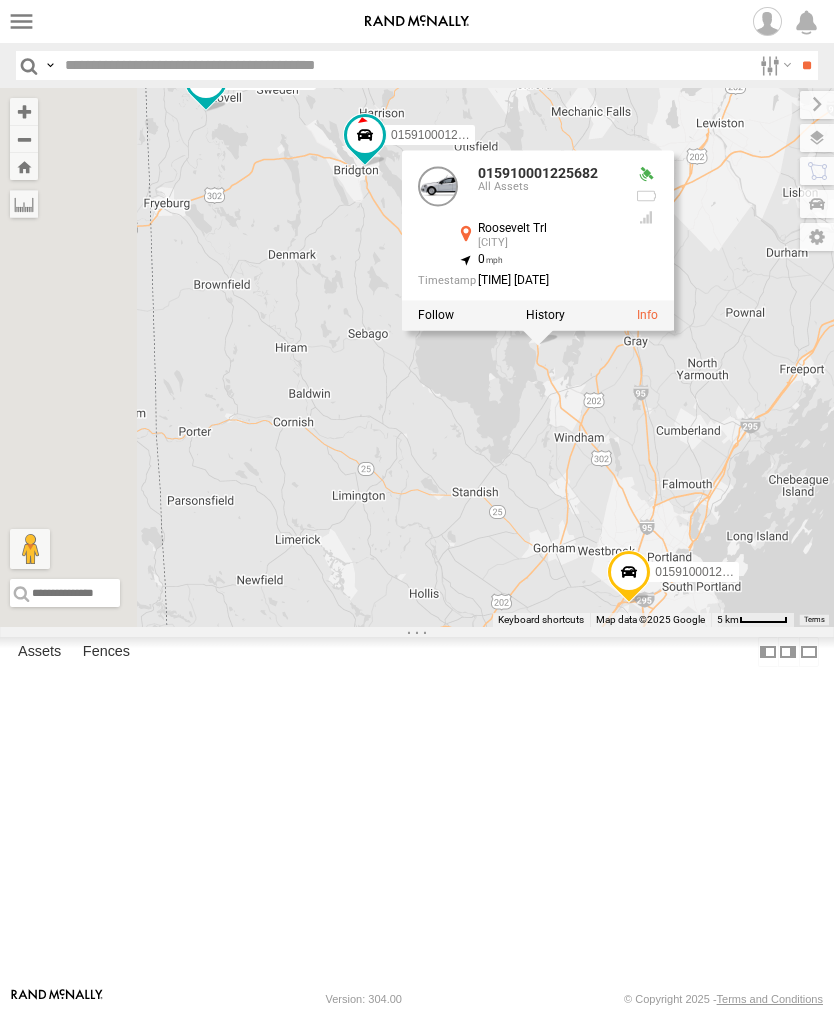 click at bounding box center [21, 21] 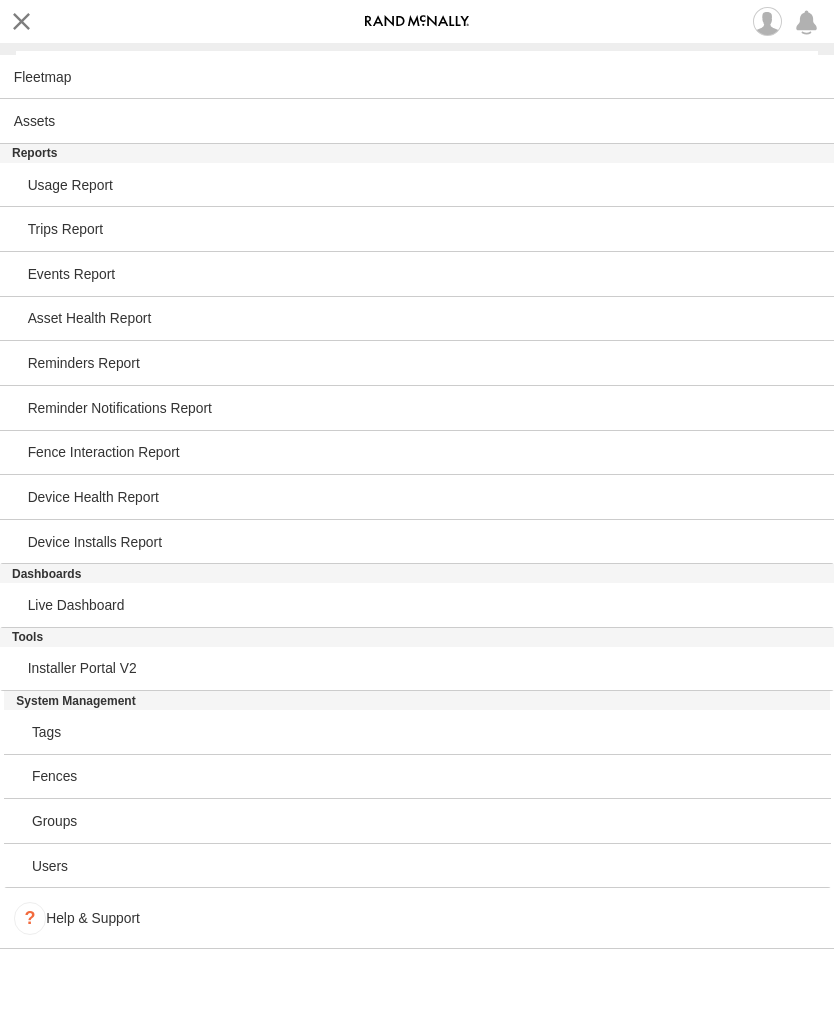 click at bounding box center (21, 21) 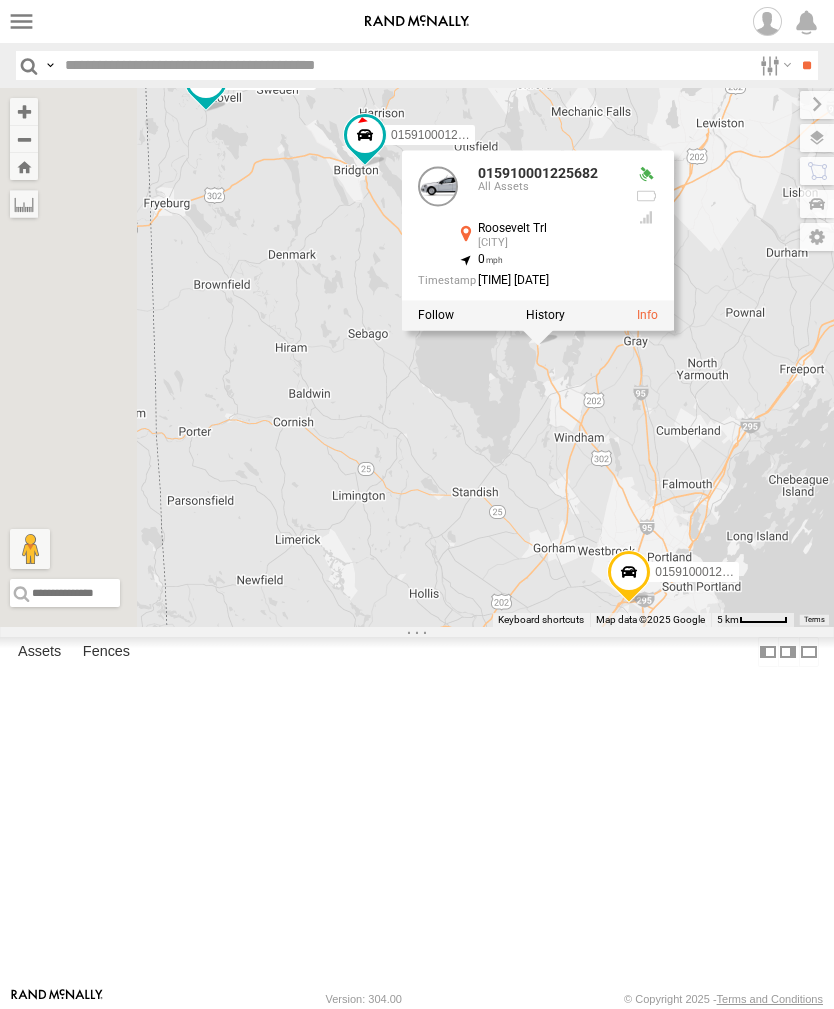 click at bounding box center (21, 21) 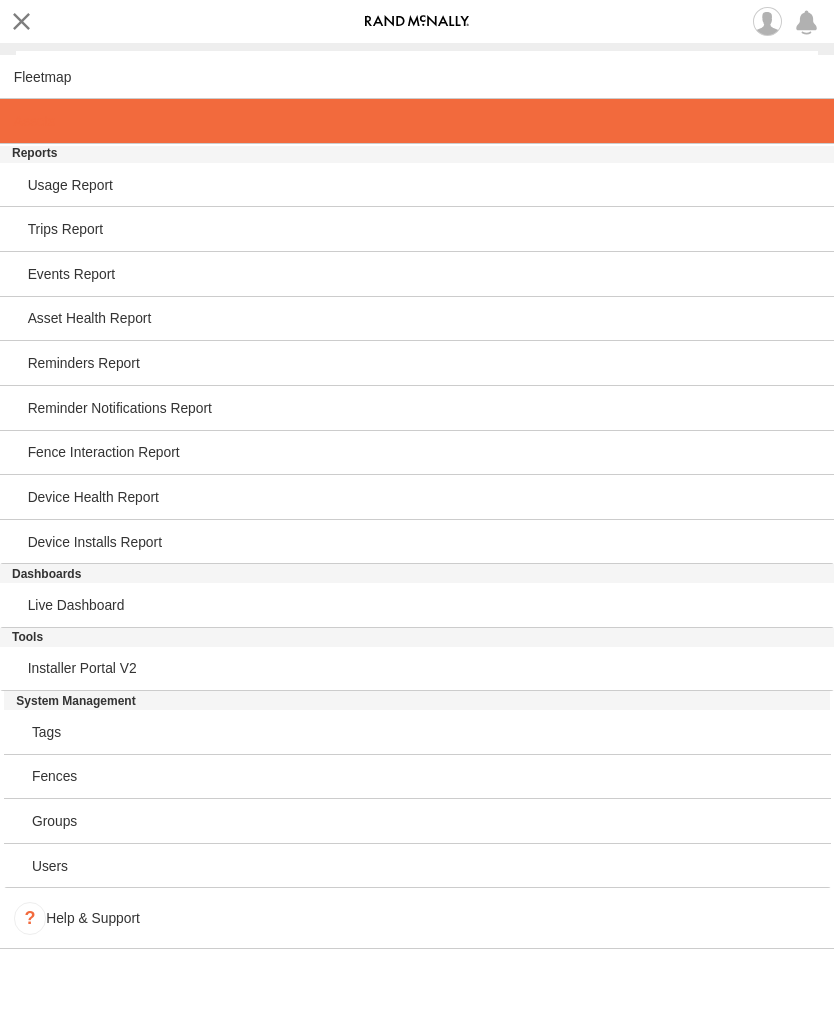 click at bounding box center [417, 121] 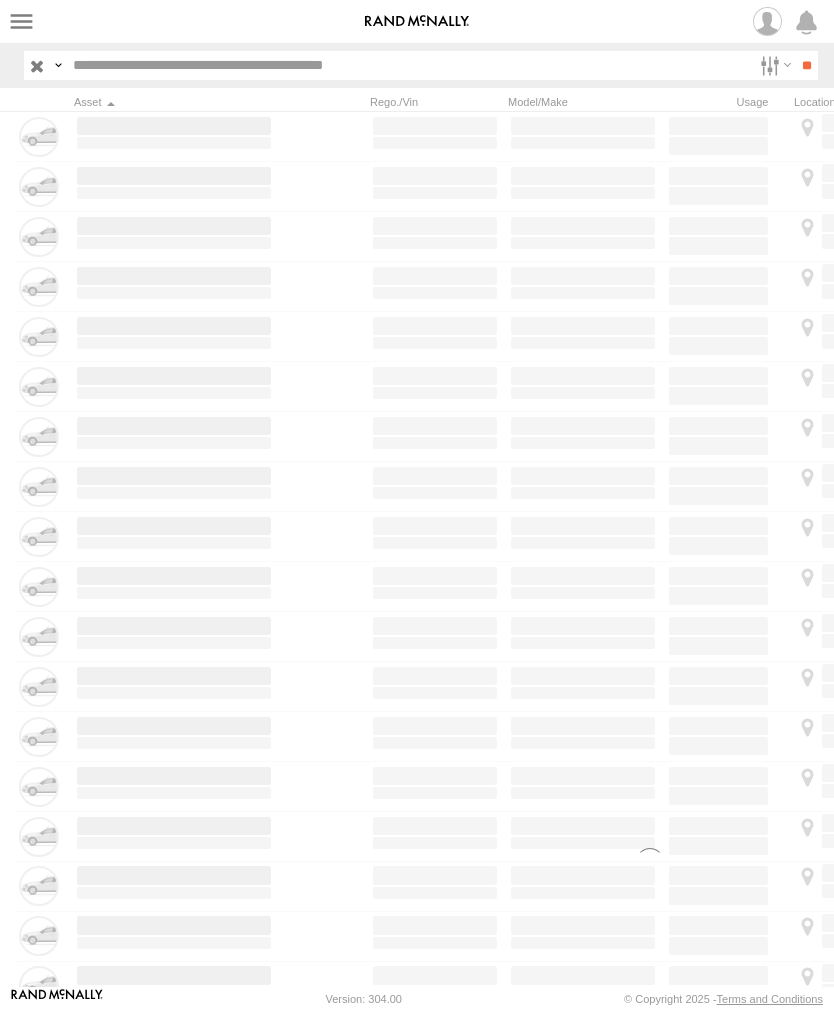 scroll, scrollTop: 0, scrollLeft: 0, axis: both 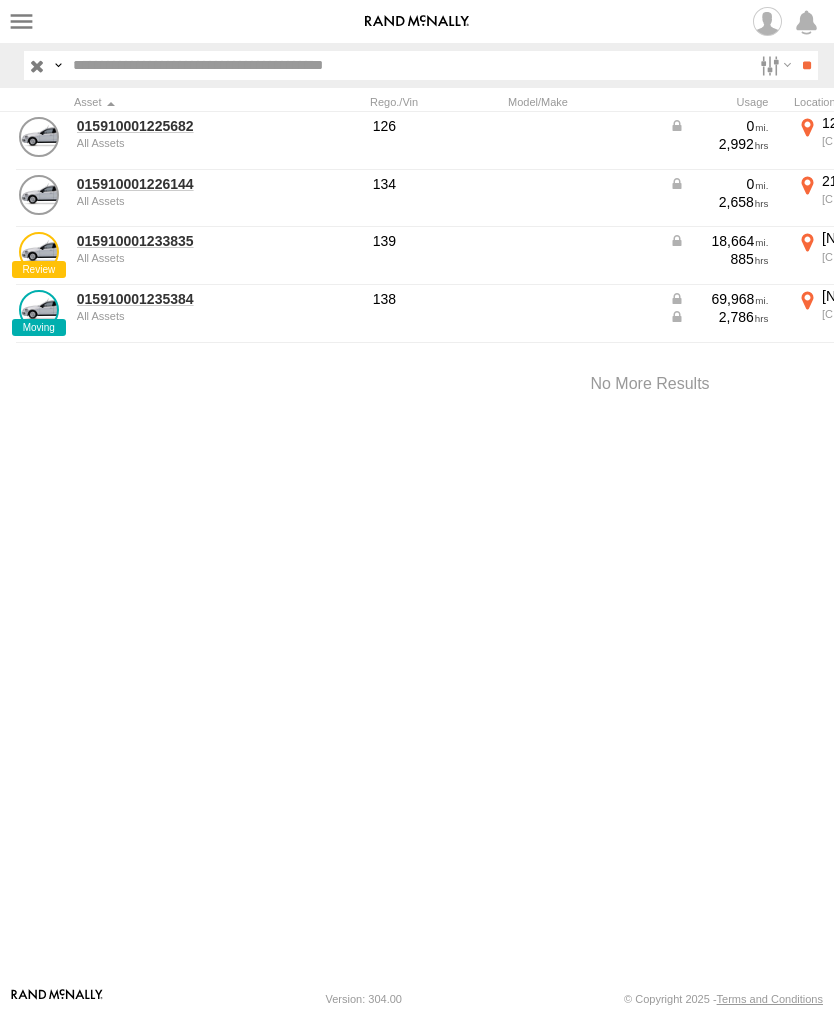click on "015910001225682" at bounding box center [174, 126] 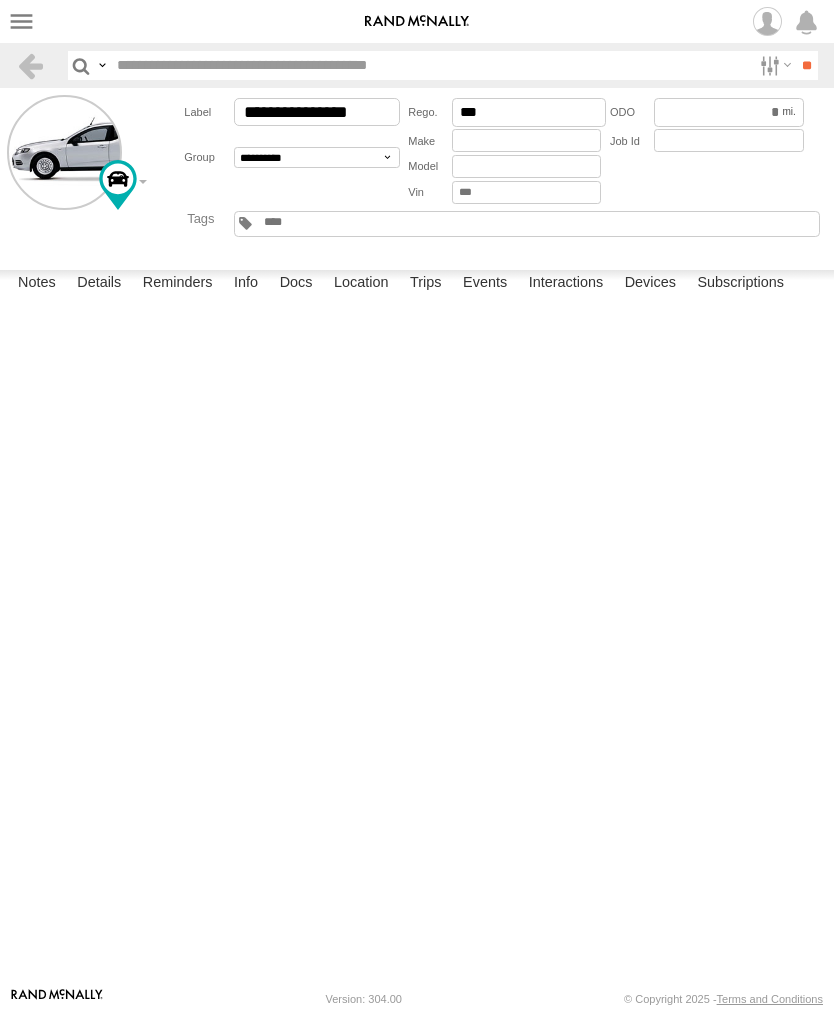 scroll, scrollTop: 0, scrollLeft: 0, axis: both 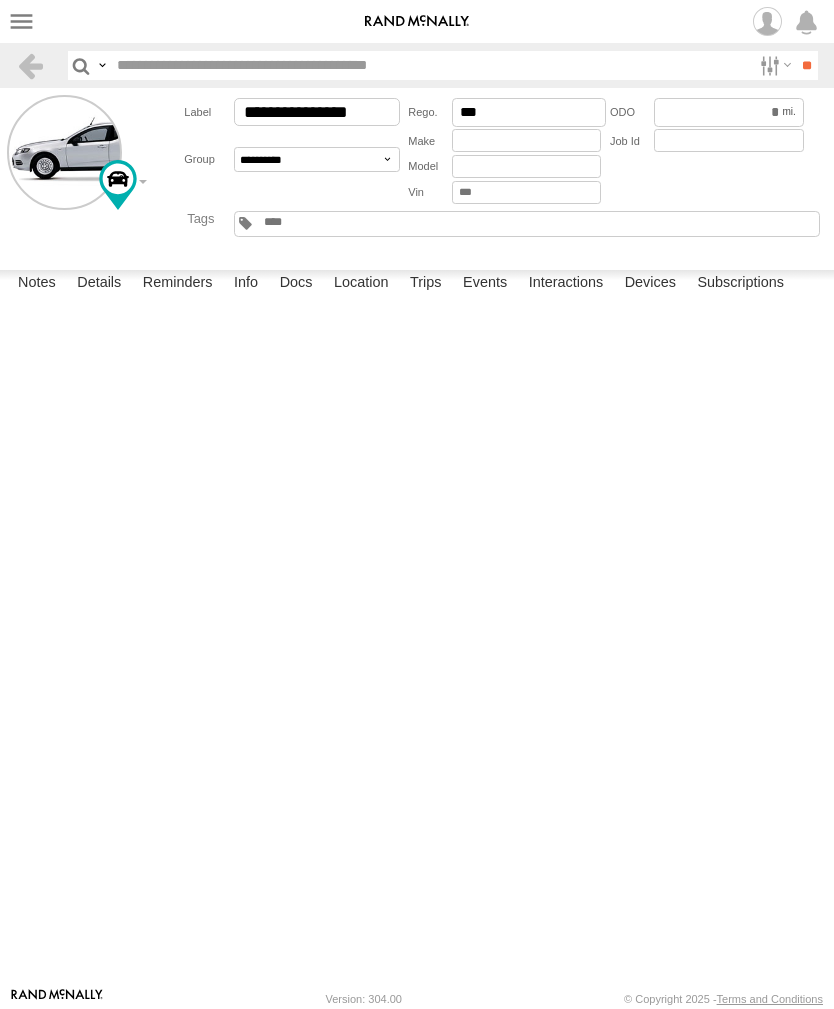 click on "Events" at bounding box center (485, 284) 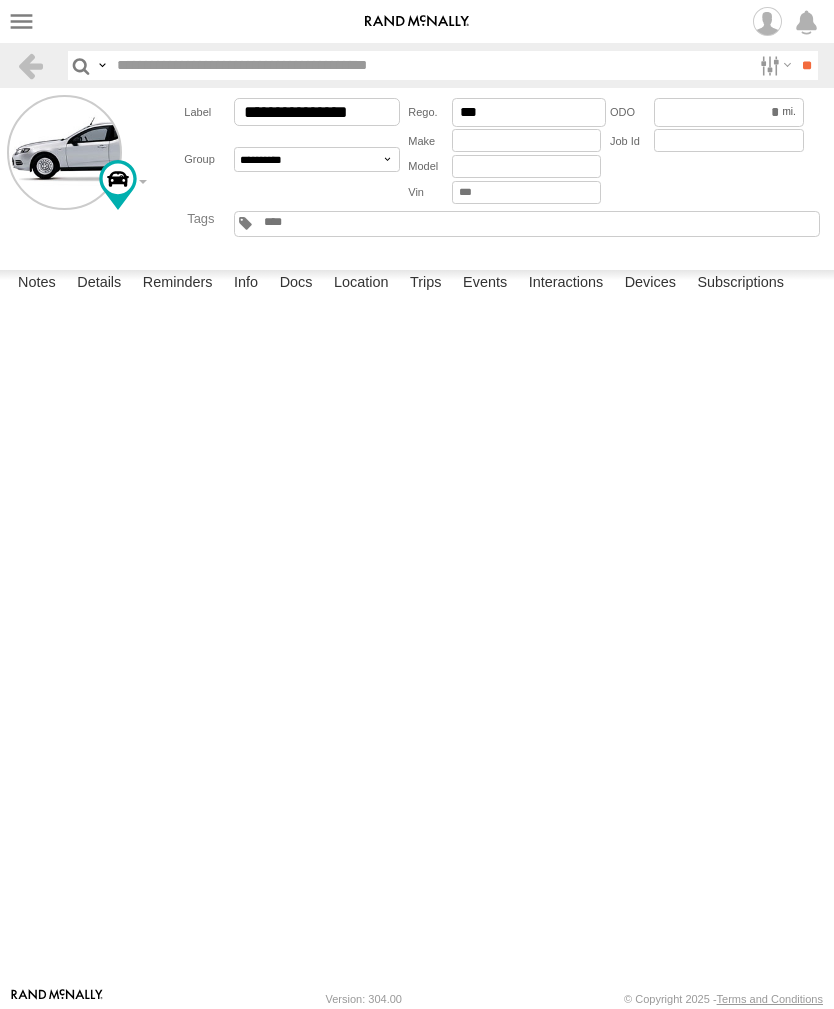 click at bounding box center [767, 21] 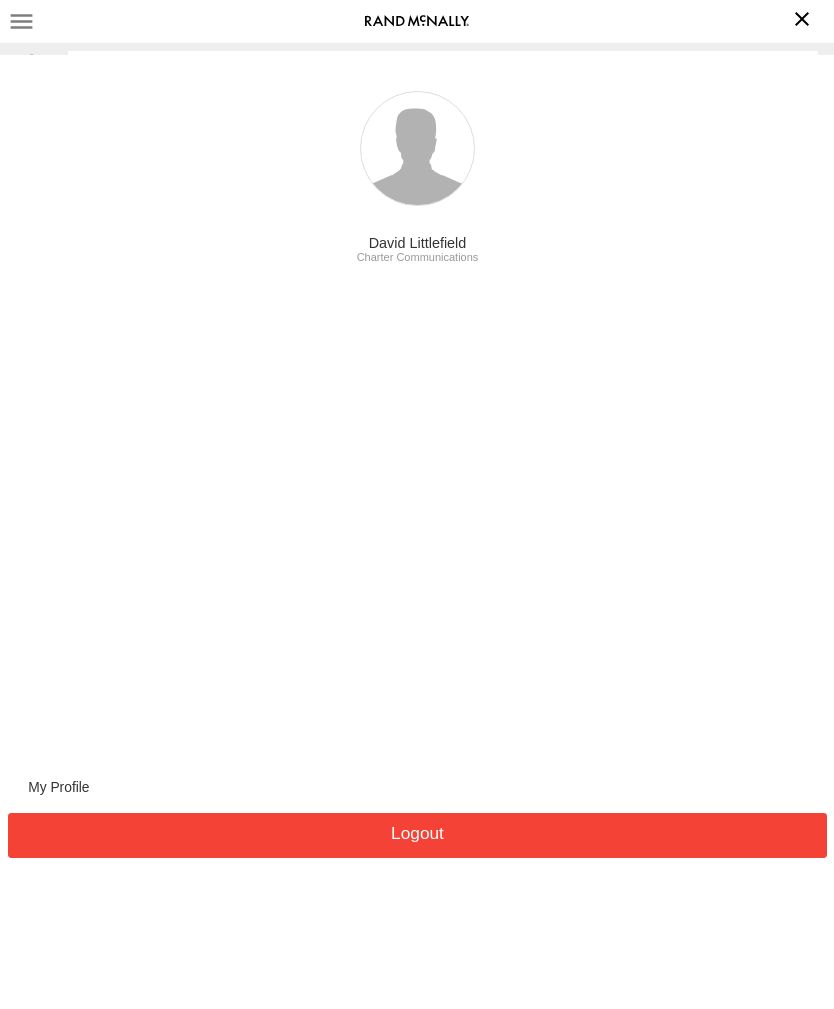 click at bounding box center (417, 833) 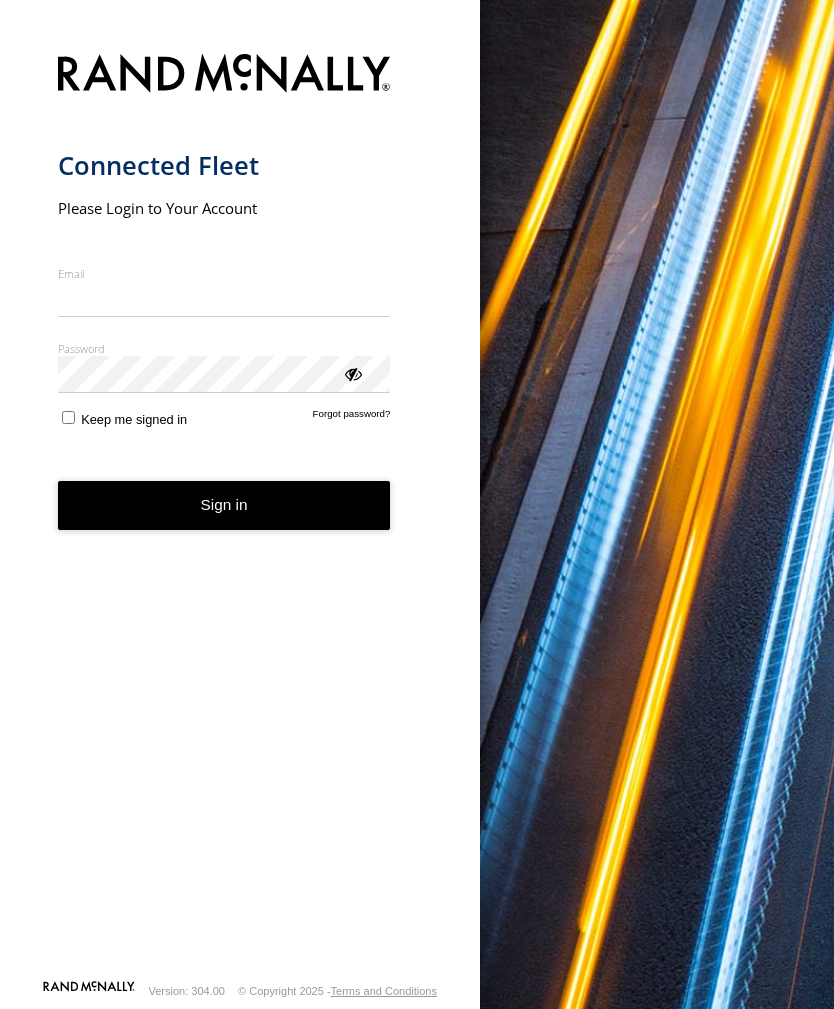 scroll, scrollTop: 0, scrollLeft: 0, axis: both 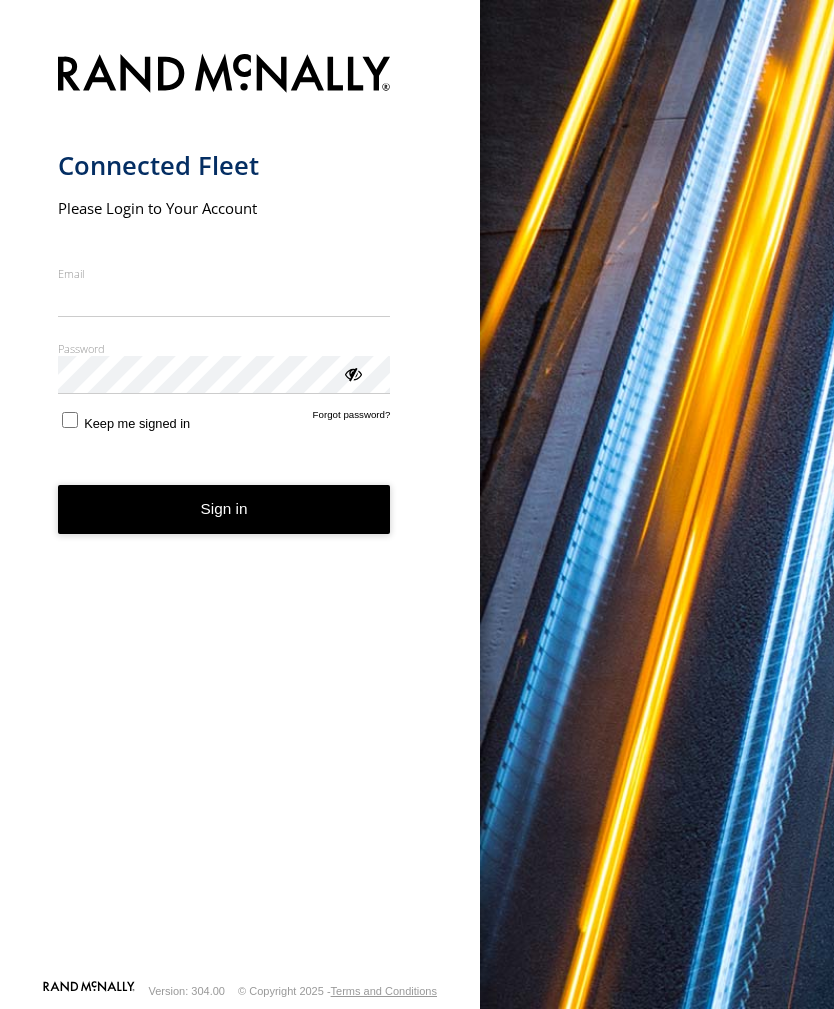 type on "**********" 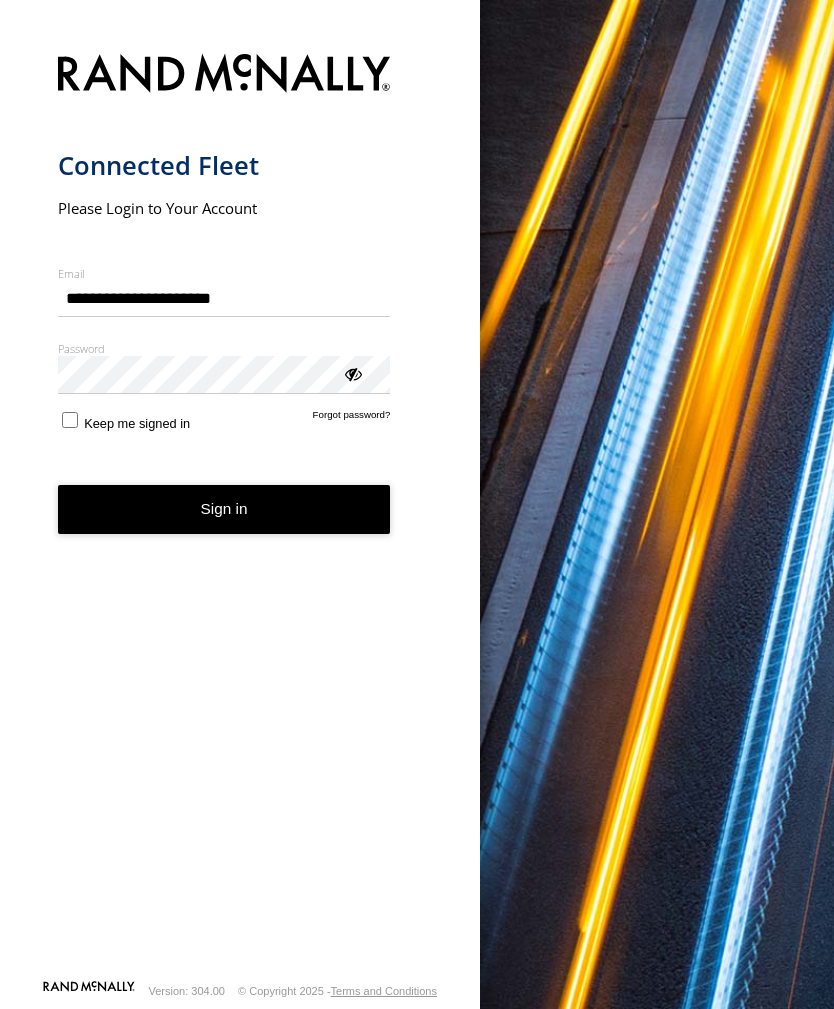 click on "Sign in" at bounding box center [224, 509] 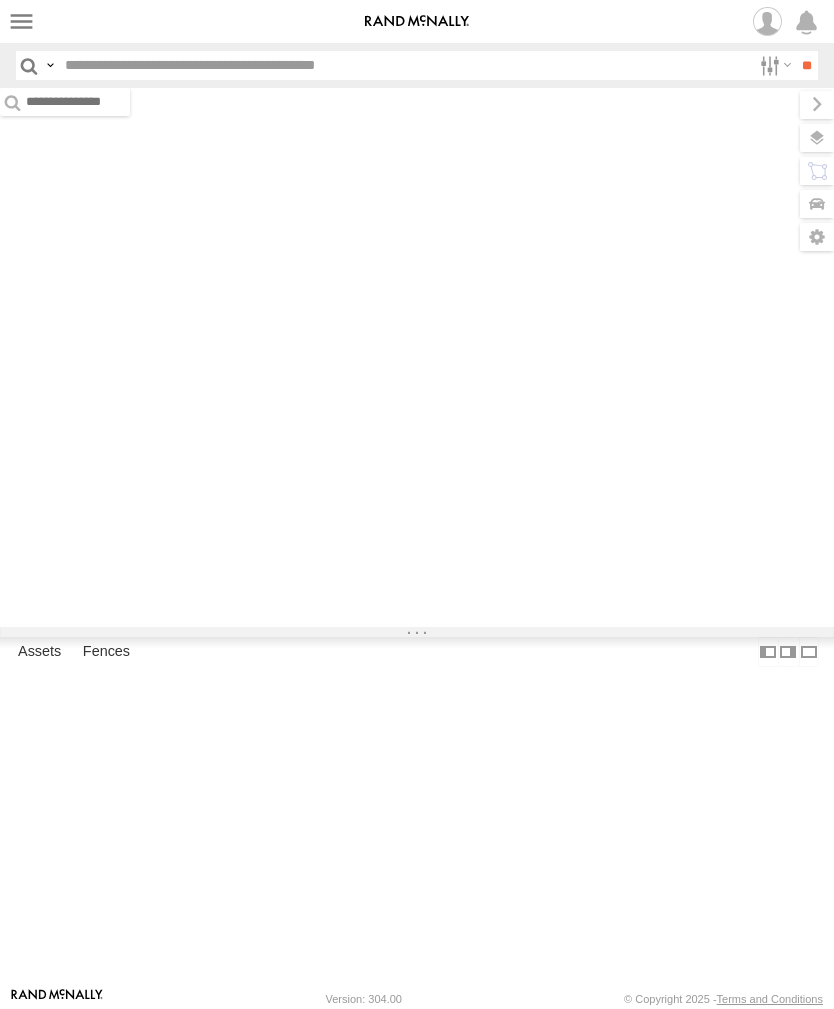 scroll, scrollTop: 0, scrollLeft: 0, axis: both 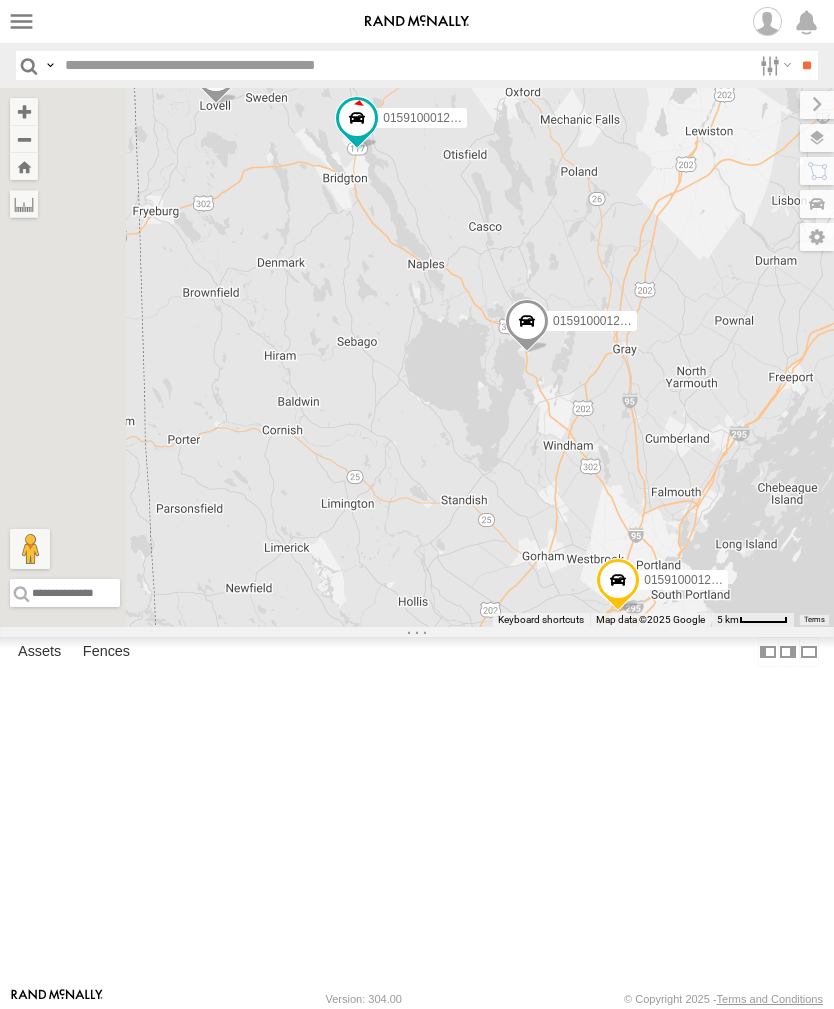 click at bounding box center [21, 21] 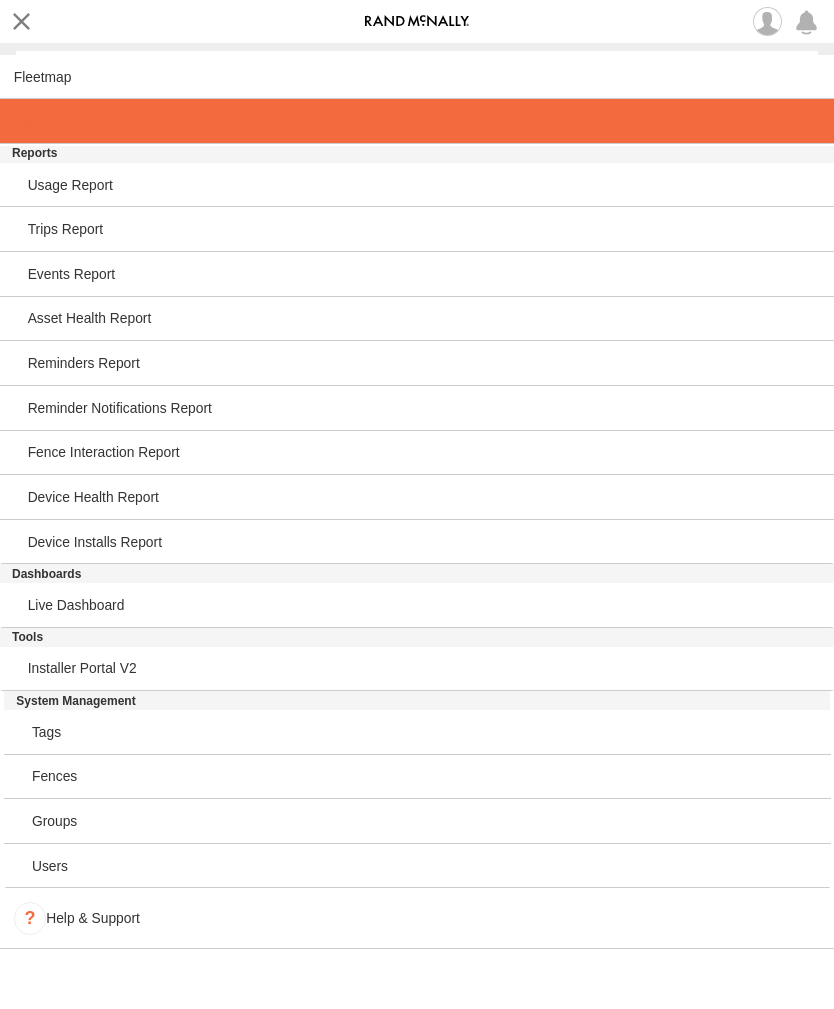 click at bounding box center [34, 121] 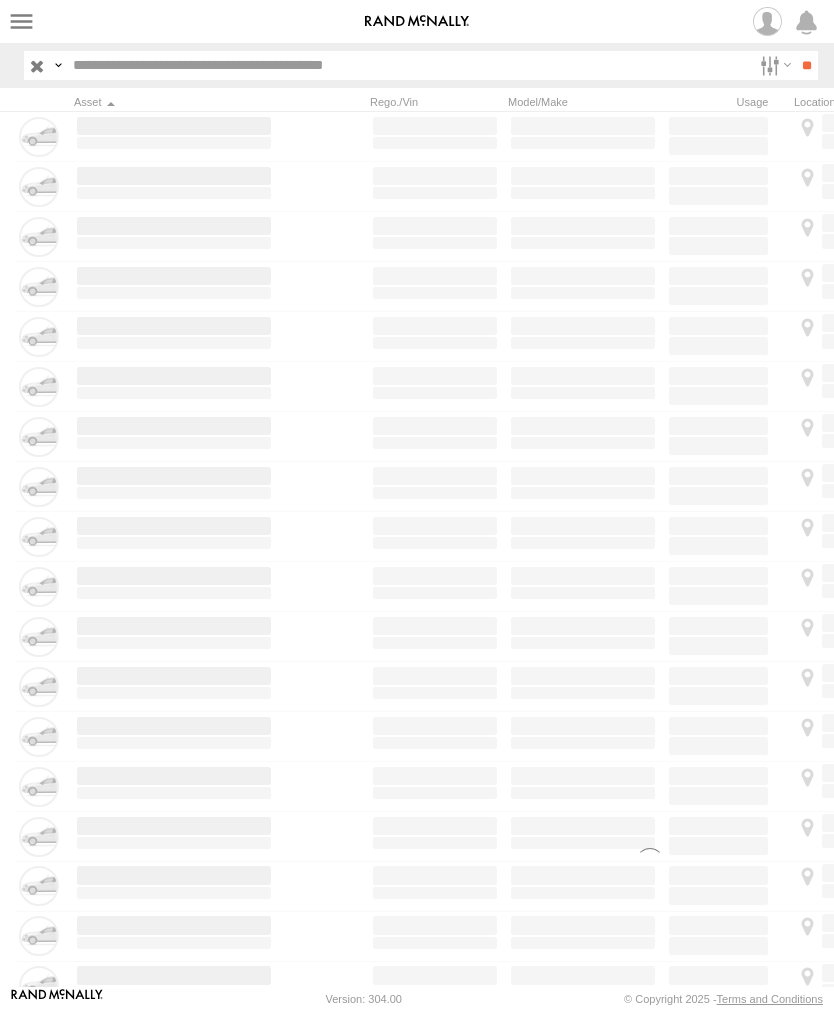 scroll, scrollTop: 0, scrollLeft: 0, axis: both 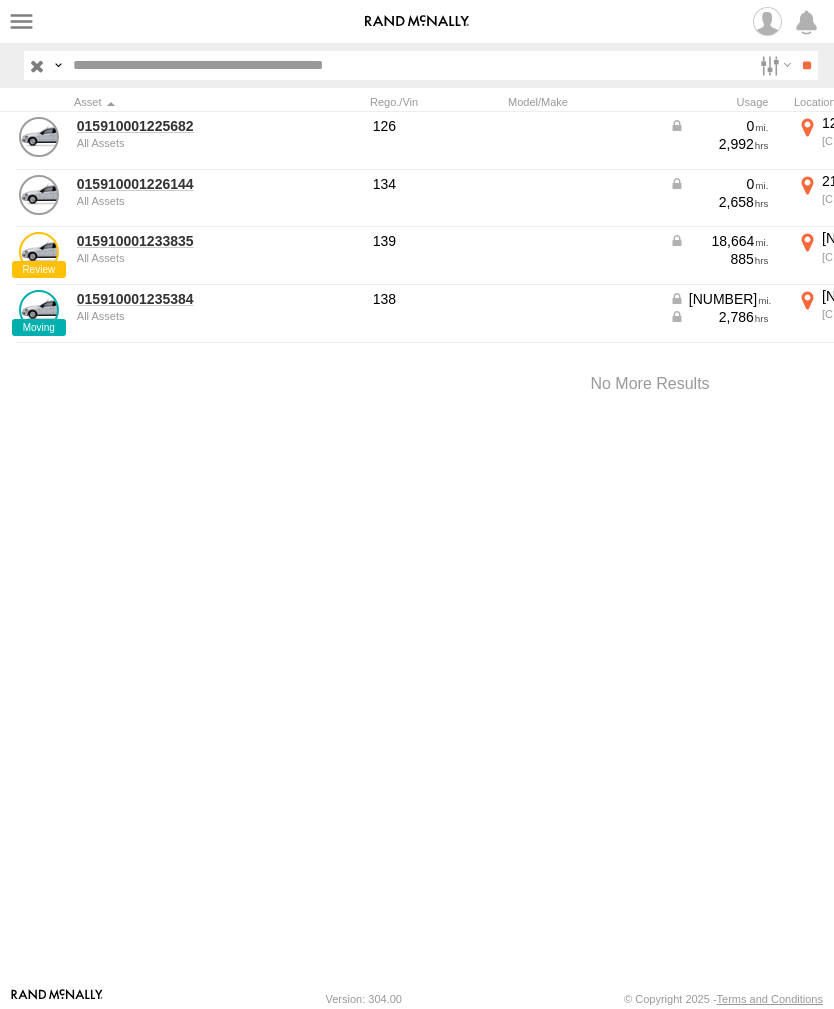 click on "015910001225682" at bounding box center (174, 126) 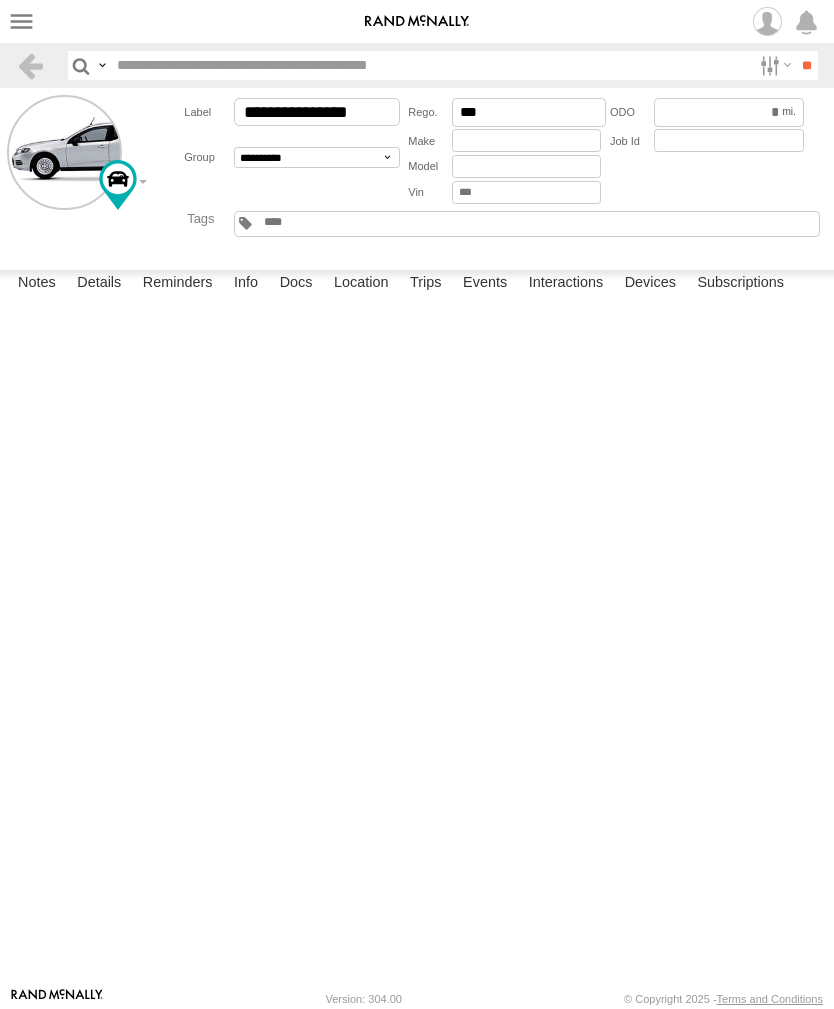 scroll, scrollTop: 0, scrollLeft: 0, axis: both 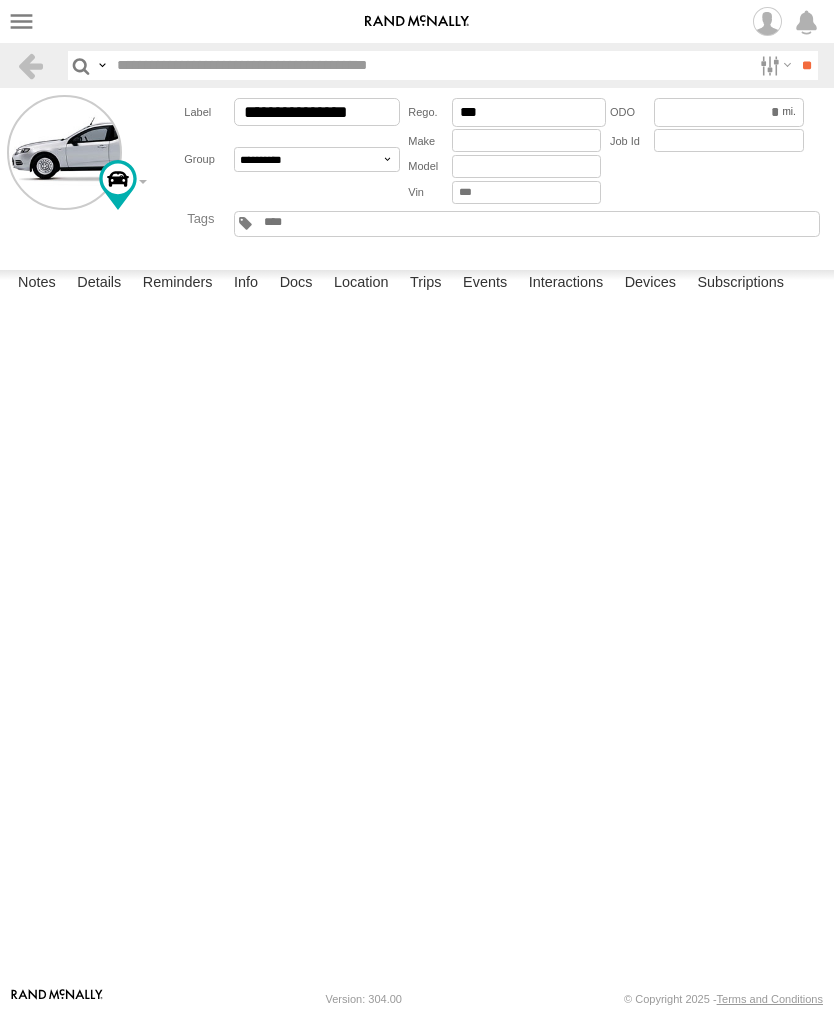 click on "Events" at bounding box center (485, 284) 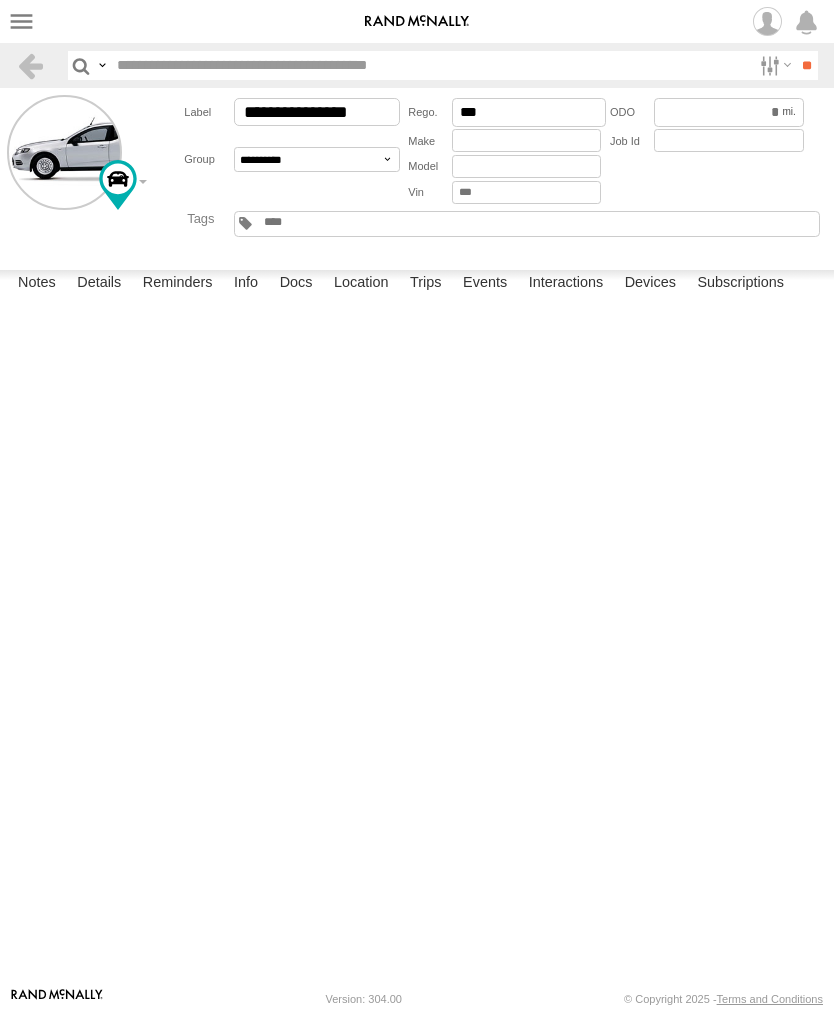 scroll, scrollTop: 0, scrollLeft: 0, axis: both 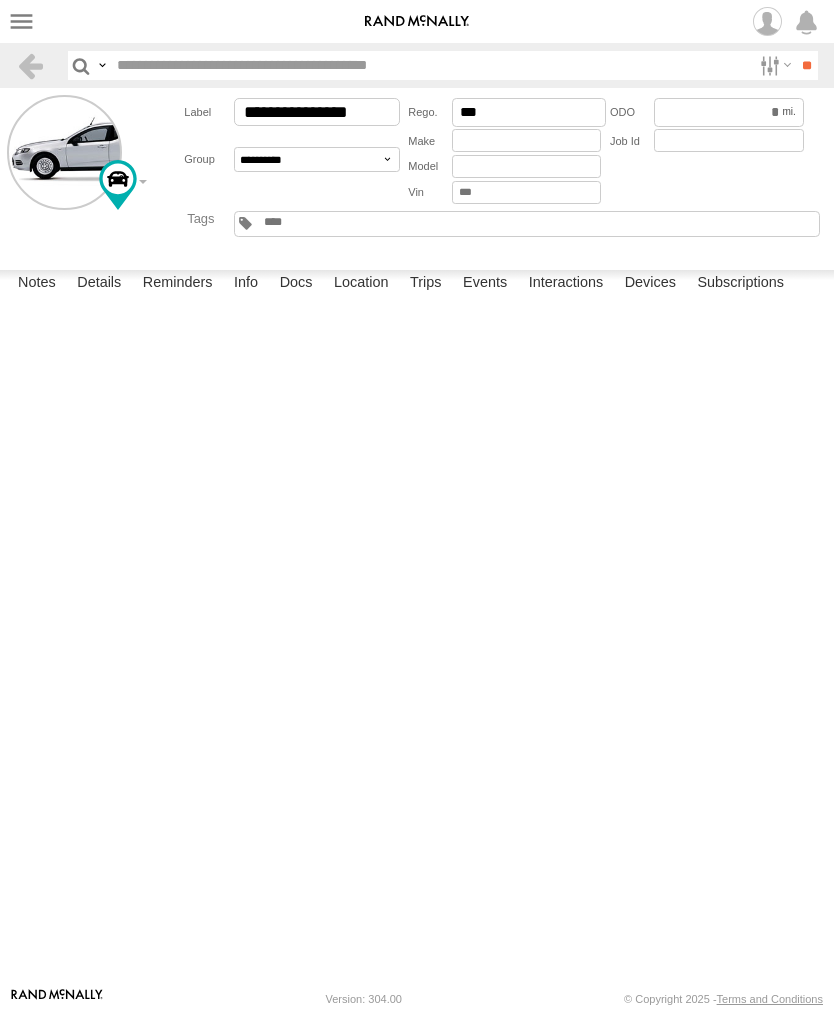 click at bounding box center [767, 21] 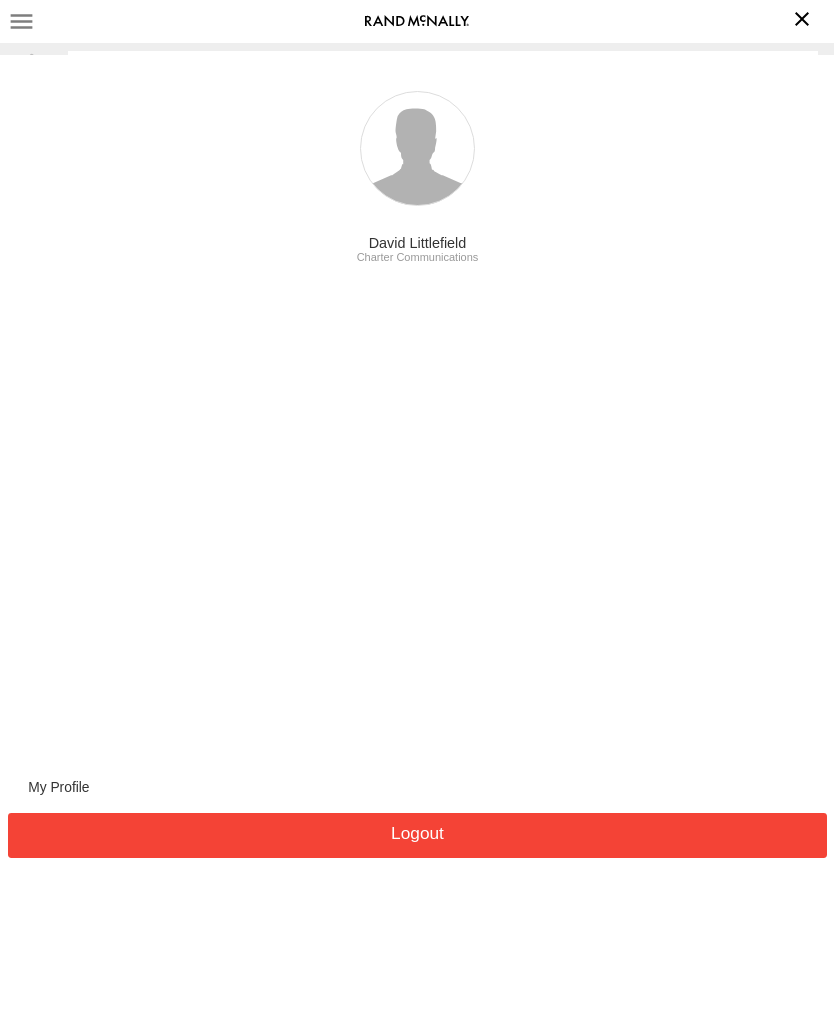 click at bounding box center [418, 835] 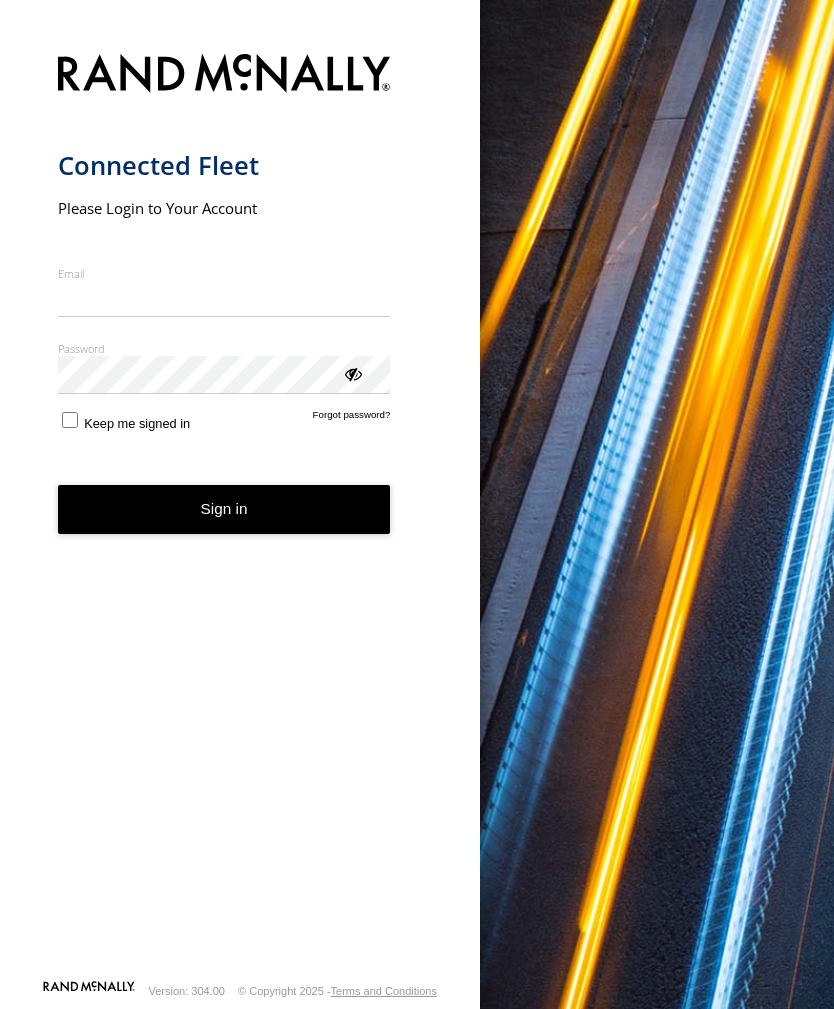 scroll, scrollTop: 0, scrollLeft: 0, axis: both 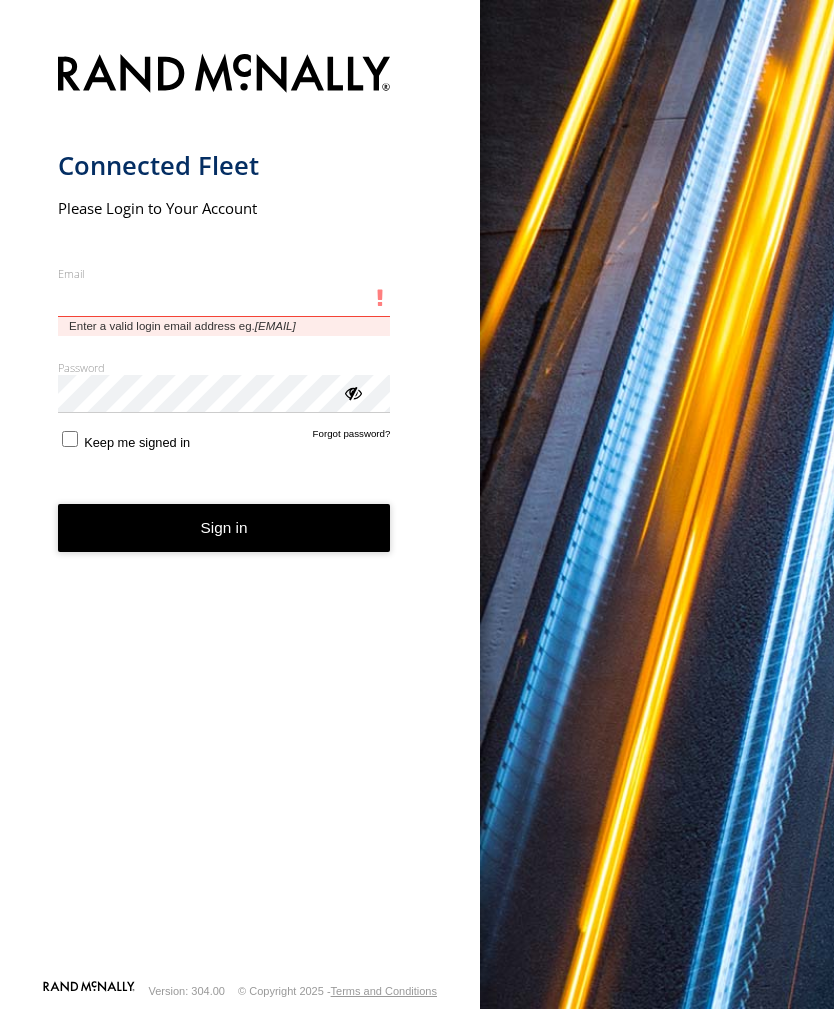 click on "Email" at bounding box center [224, 299] 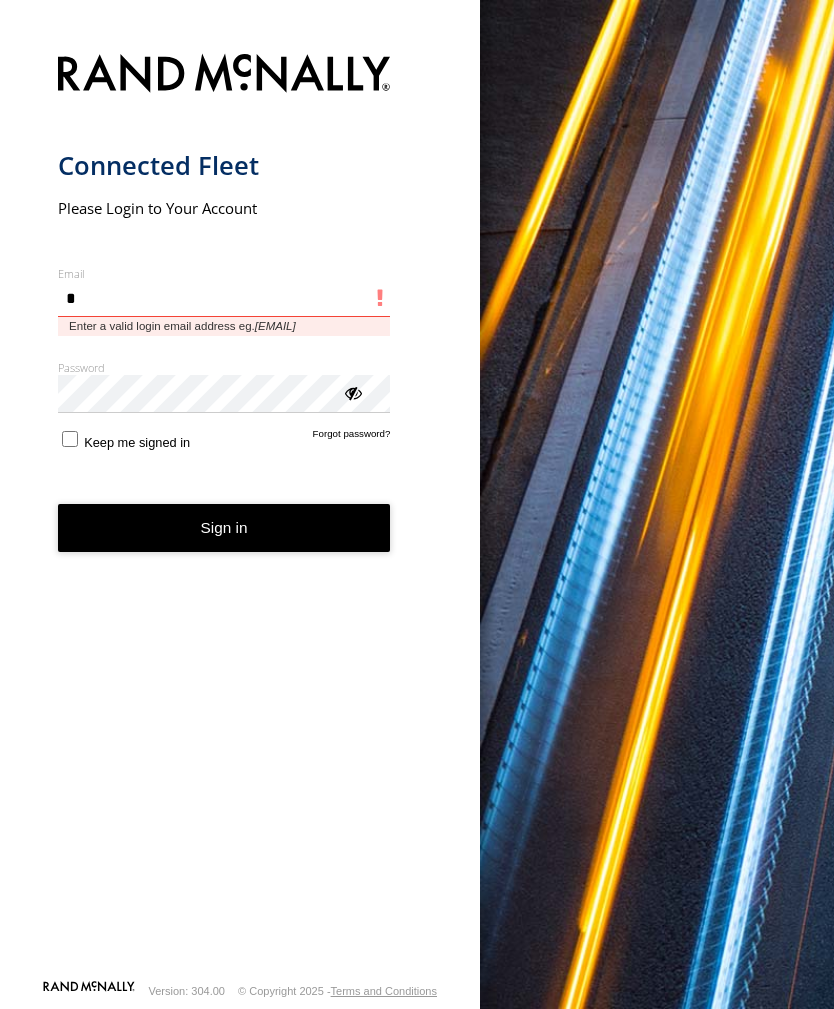 click on "*" at bounding box center (224, 299) 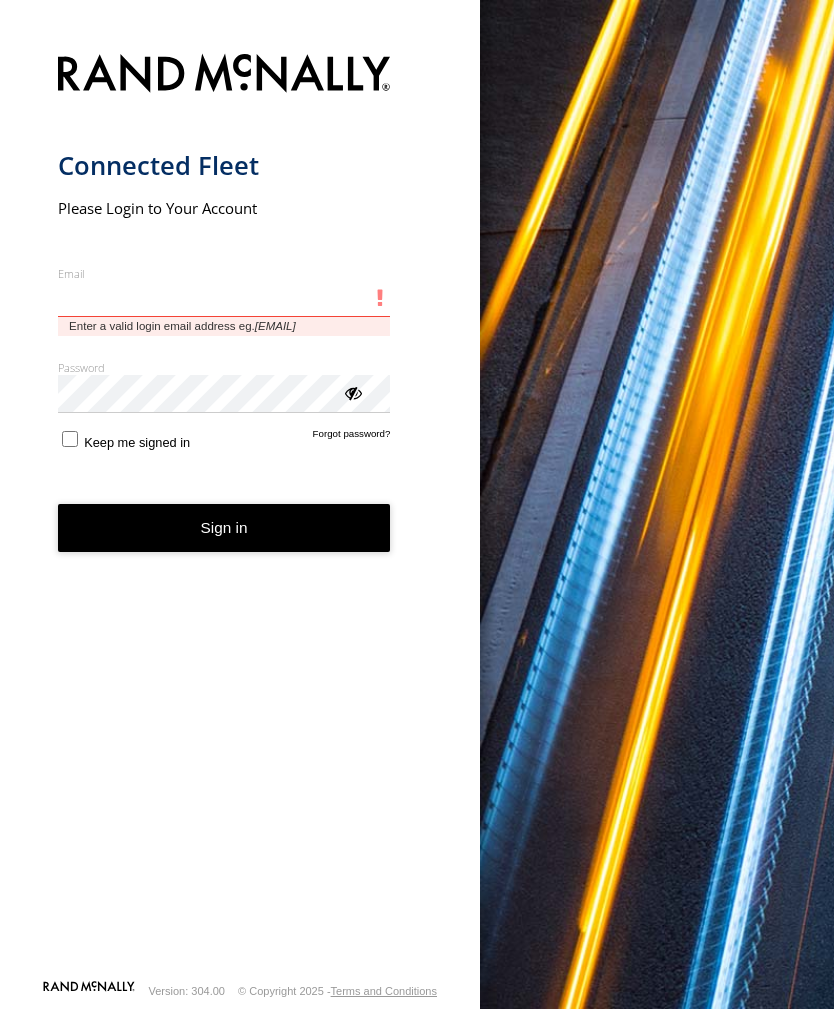 click on "Email" at bounding box center (224, 299) 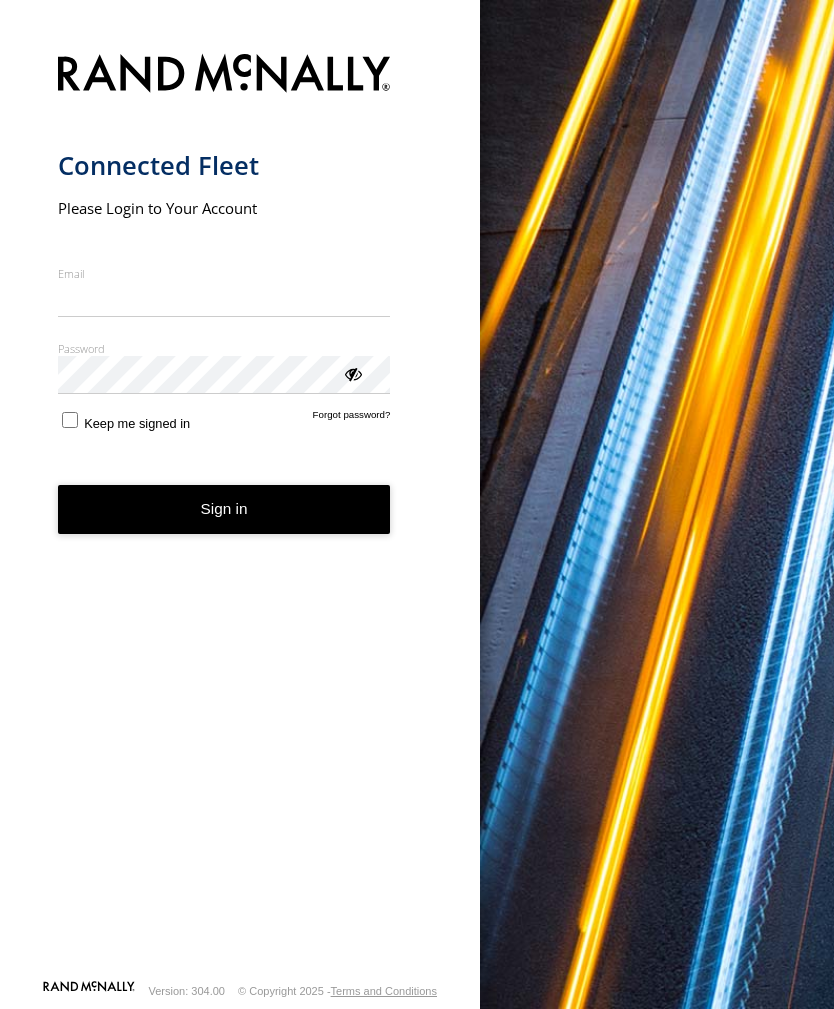scroll, scrollTop: 0, scrollLeft: 0, axis: both 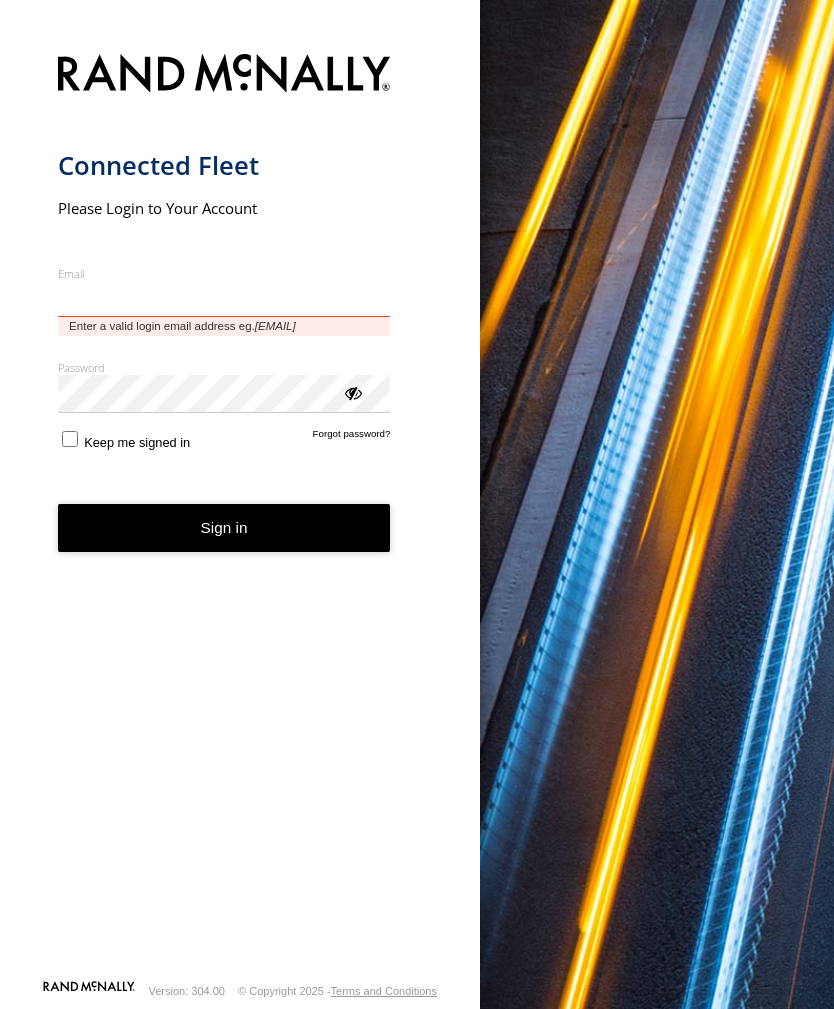 type on "**********" 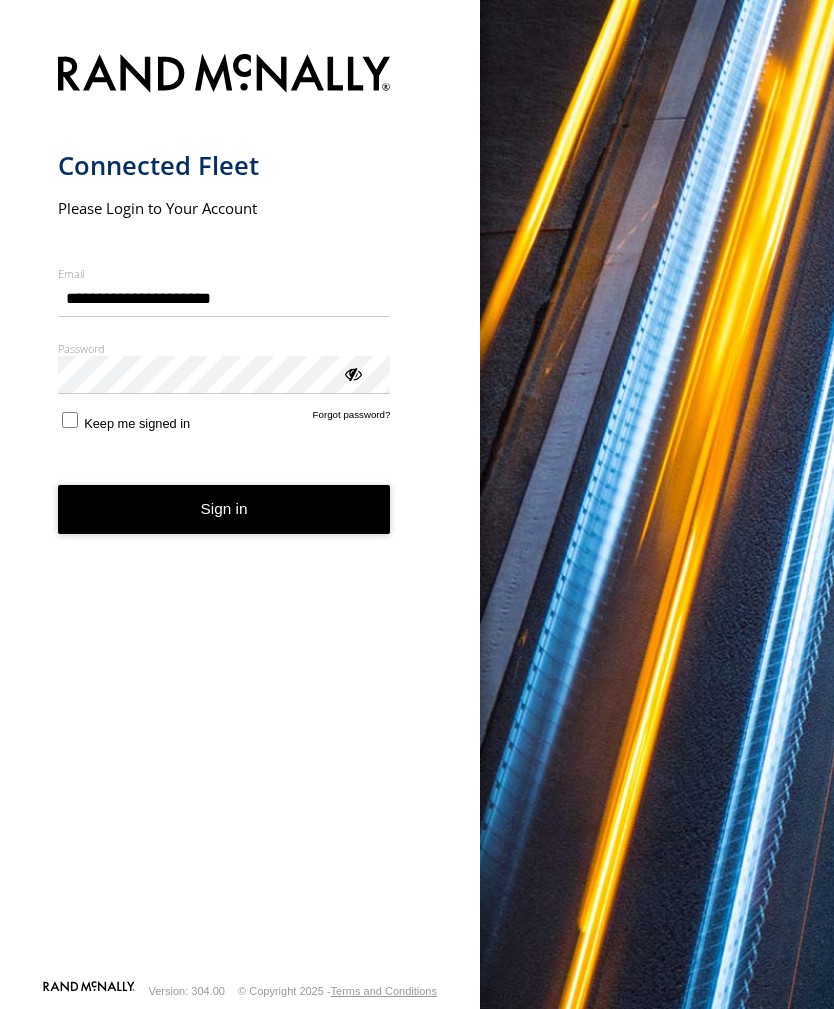 click on "Sign in" at bounding box center (224, 509) 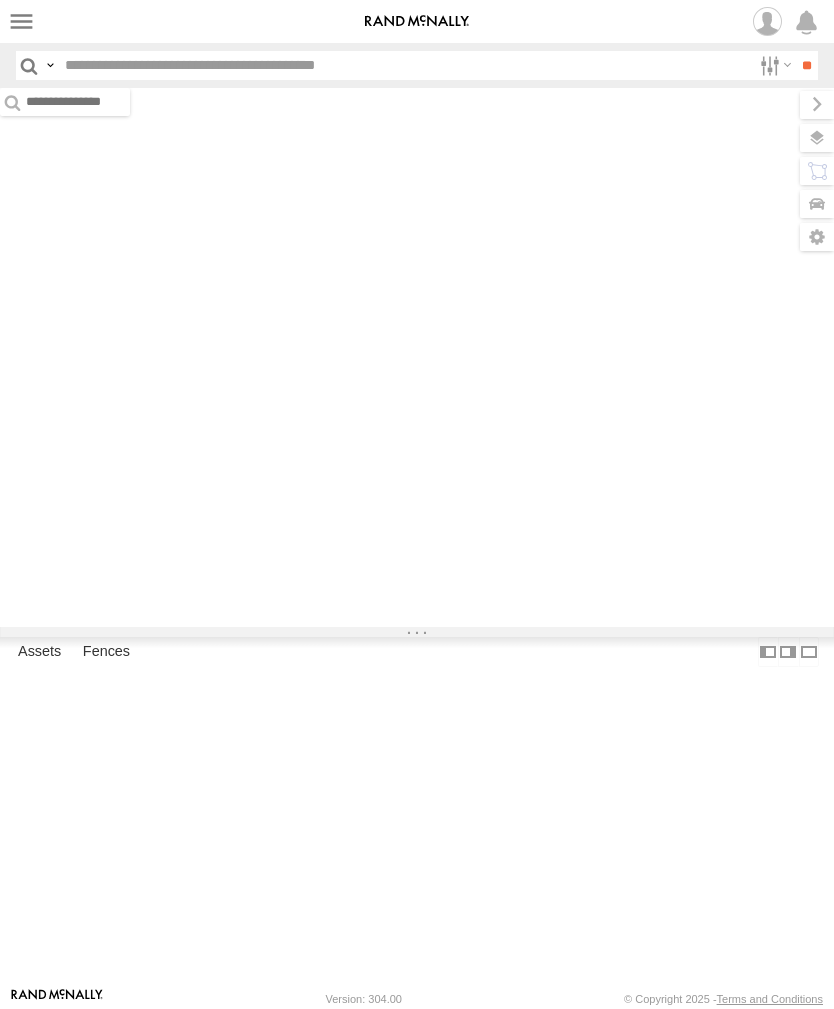 scroll, scrollTop: 0, scrollLeft: 0, axis: both 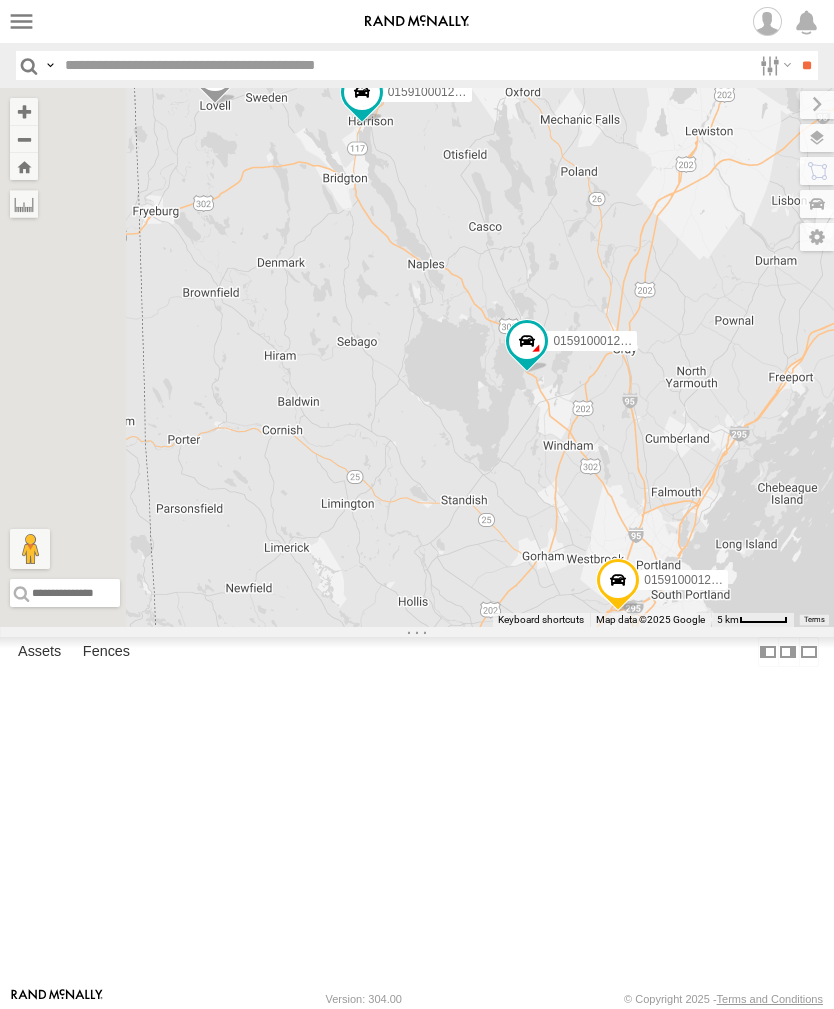 click at bounding box center (21, 21) 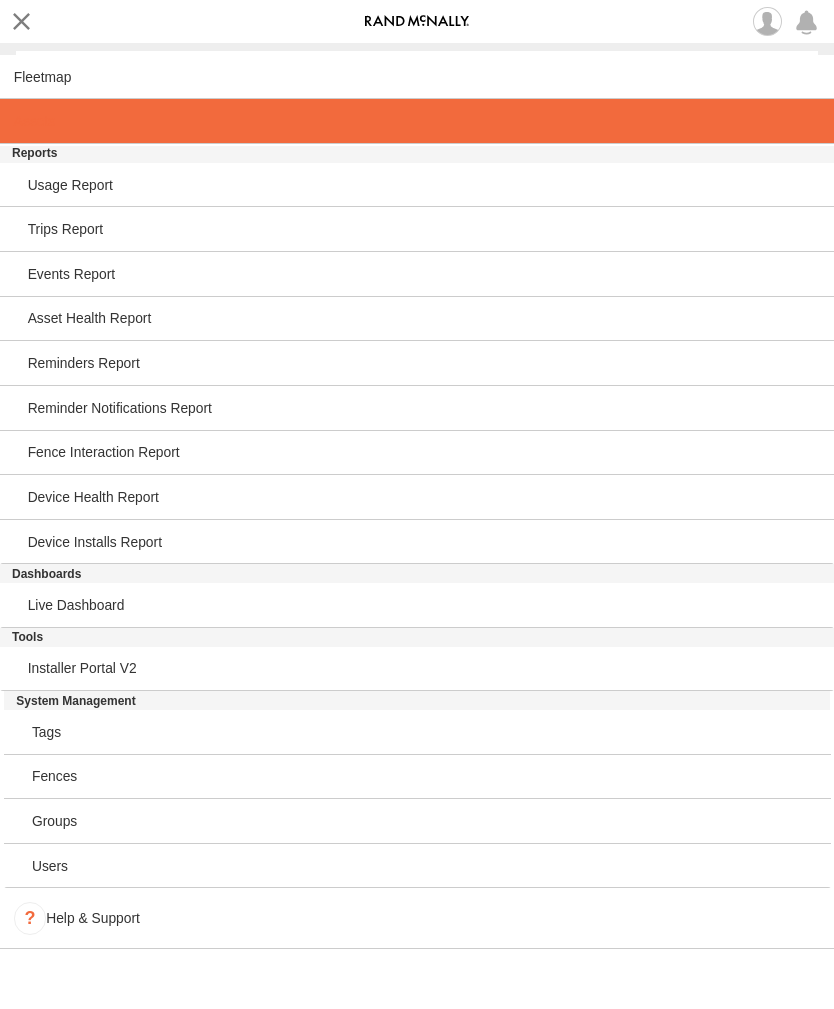 click at bounding box center [34, 121] 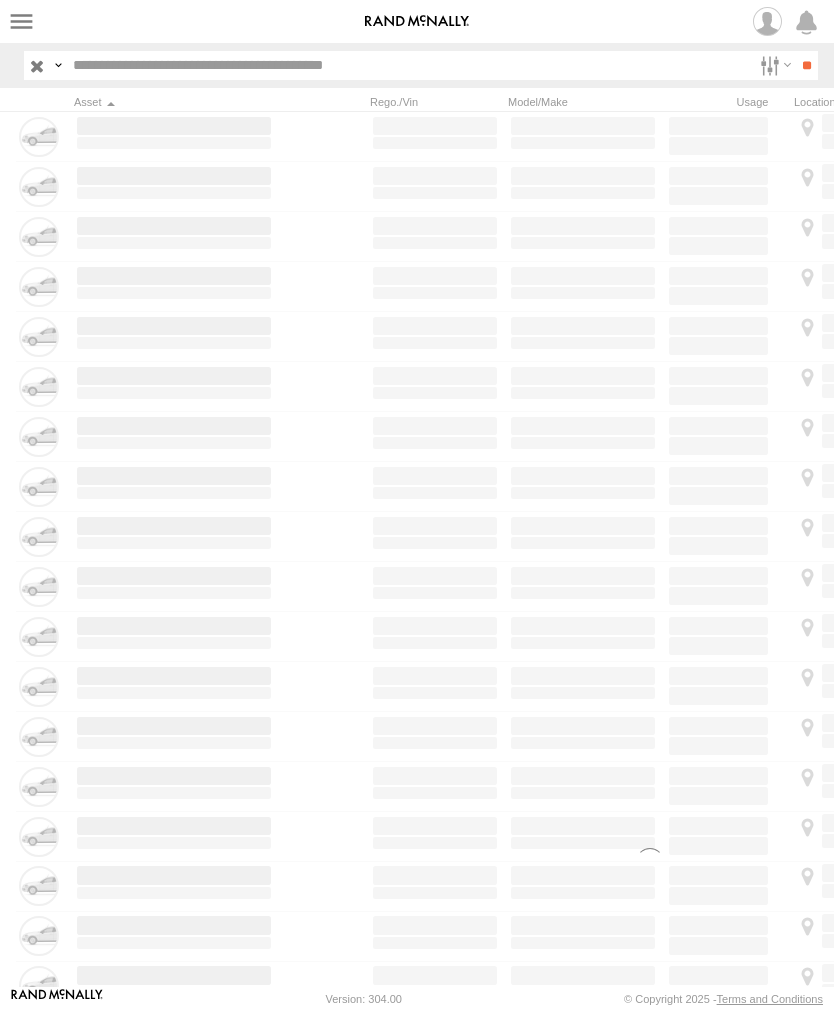 scroll, scrollTop: 0, scrollLeft: 0, axis: both 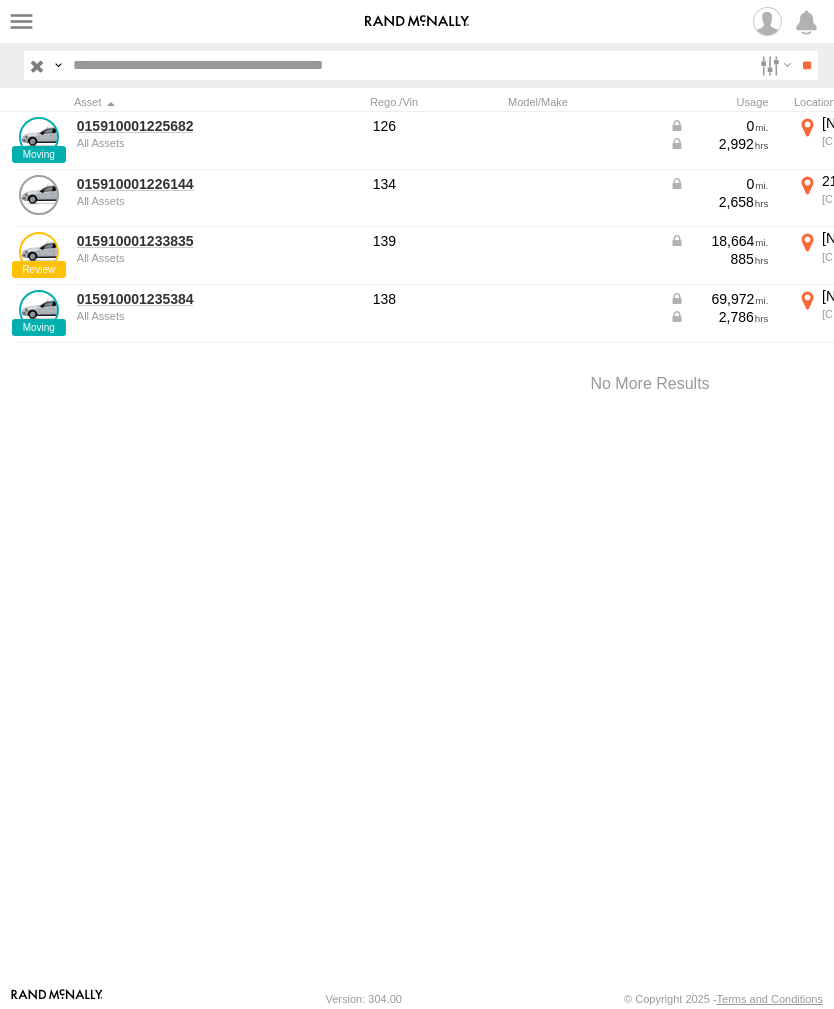 click on "015910001225682" at bounding box center (174, 126) 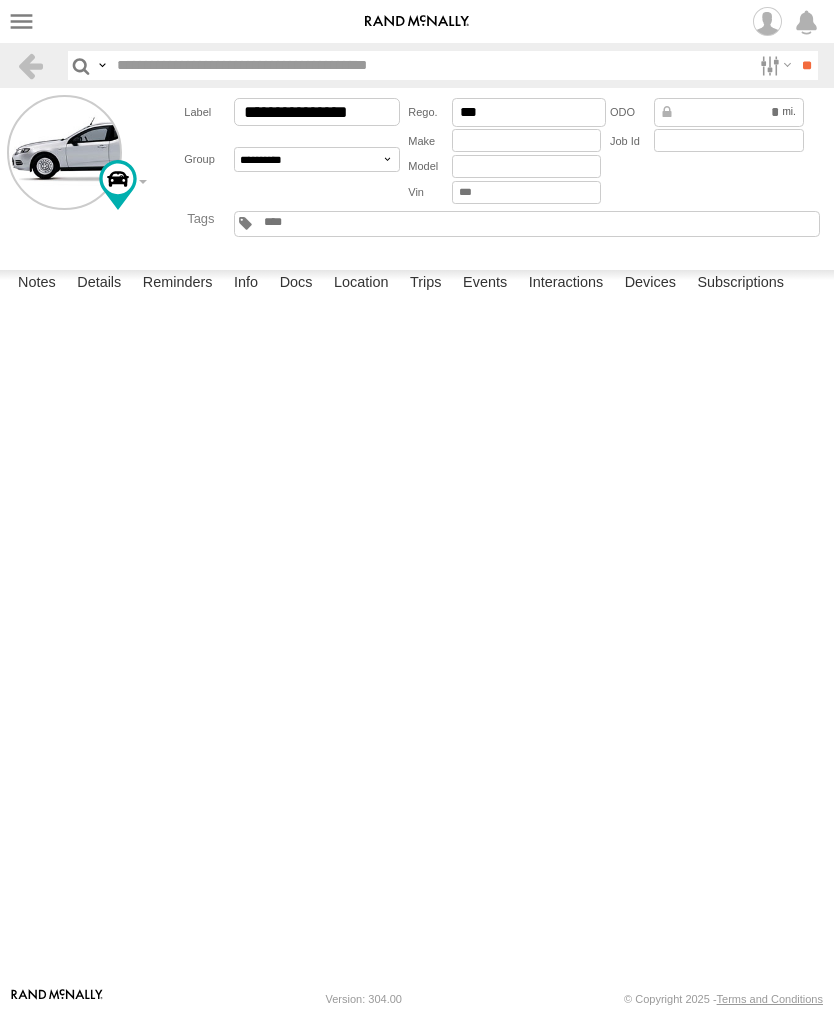 scroll, scrollTop: 0, scrollLeft: 0, axis: both 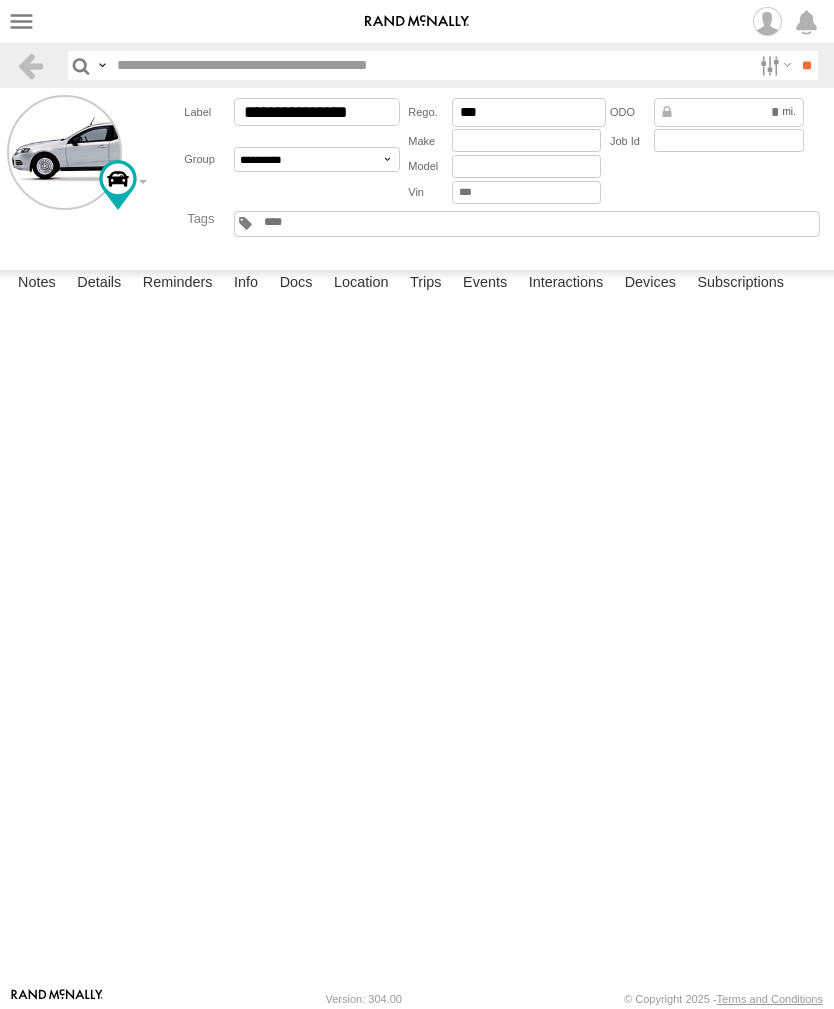 click on "Events" at bounding box center (485, 284) 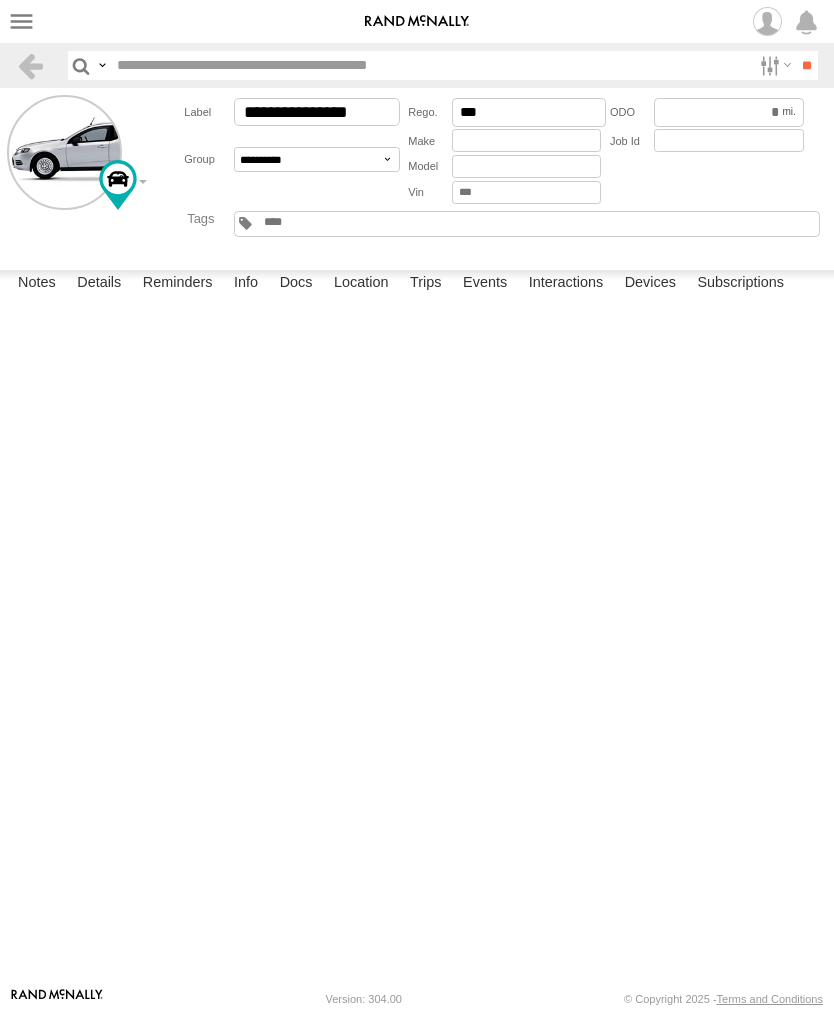 scroll, scrollTop: 0, scrollLeft: 0, axis: both 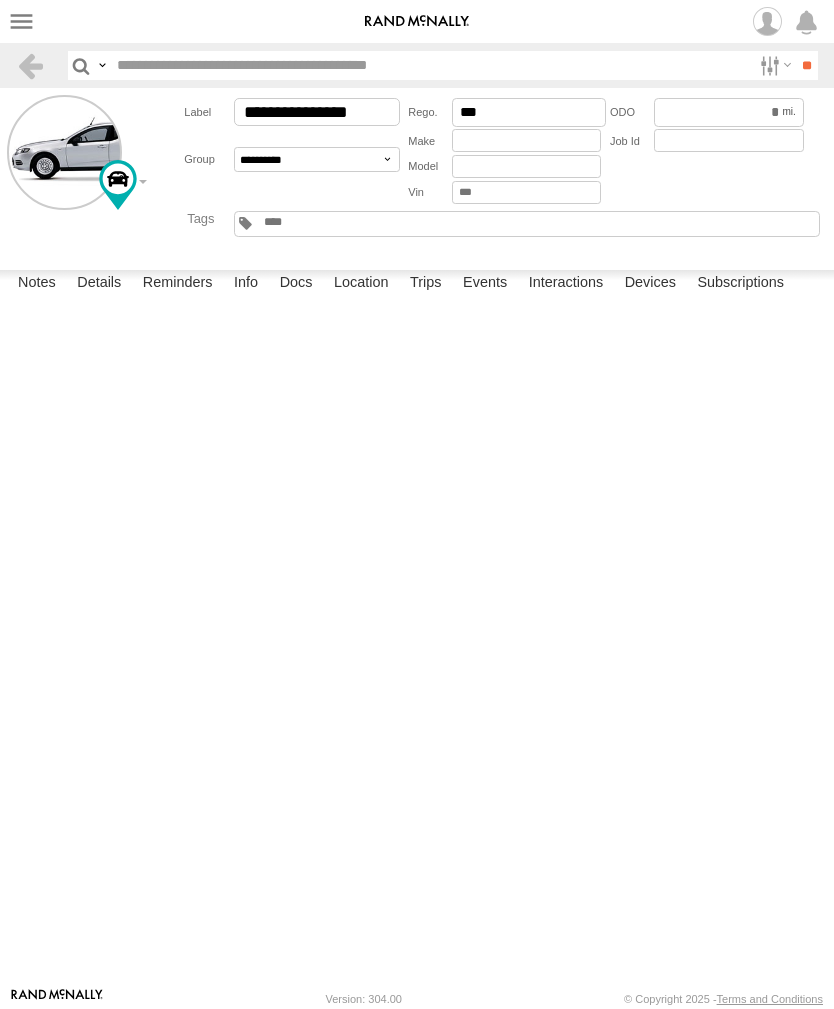 click on "Events" at bounding box center (485, 284) 